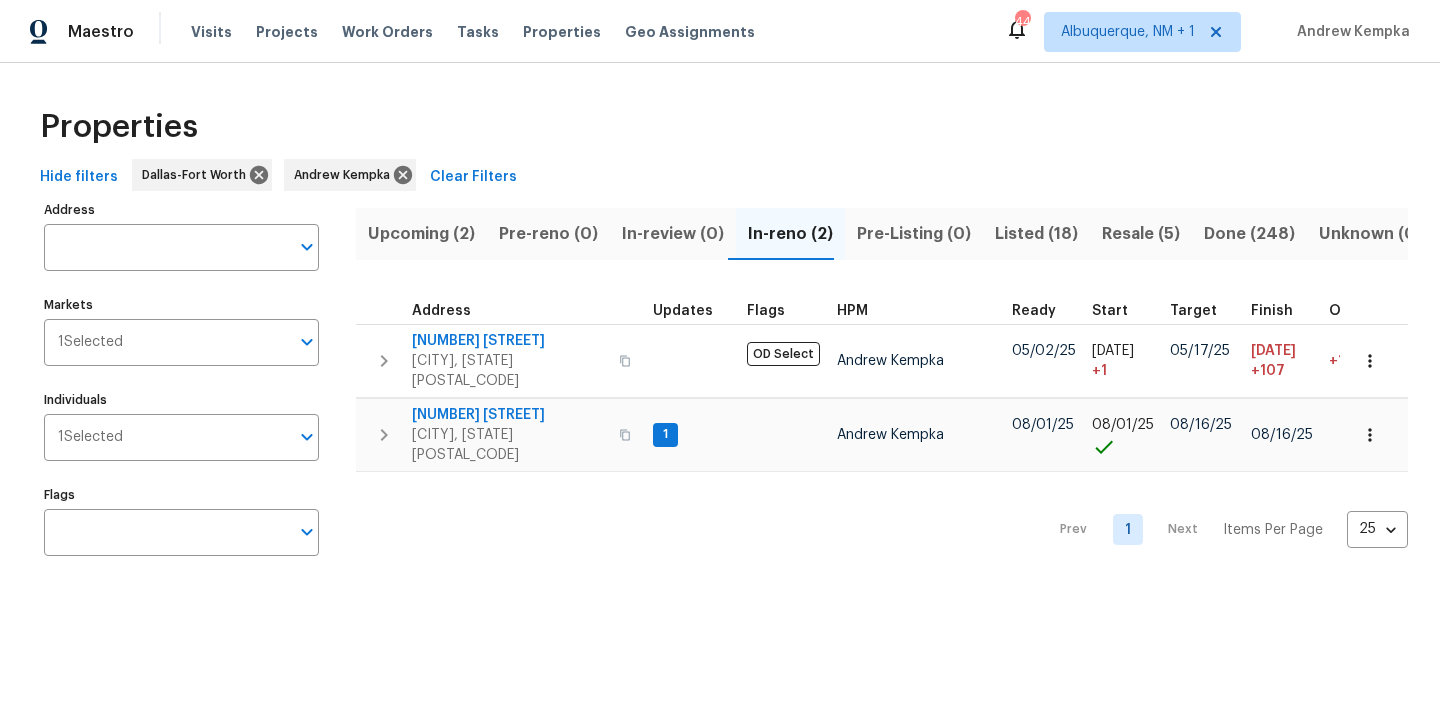 scroll, scrollTop: 0, scrollLeft: 0, axis: both 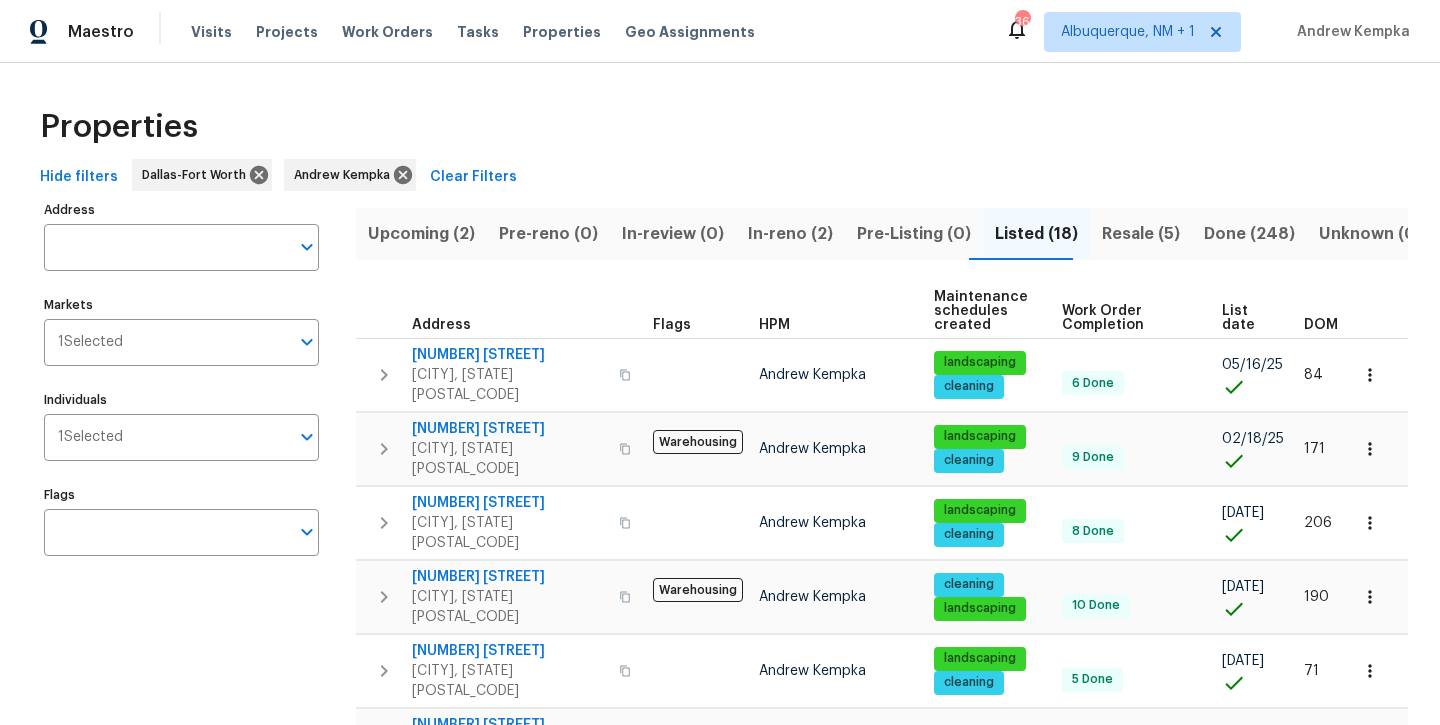 click on "Resale (5)" at bounding box center (1141, 234) 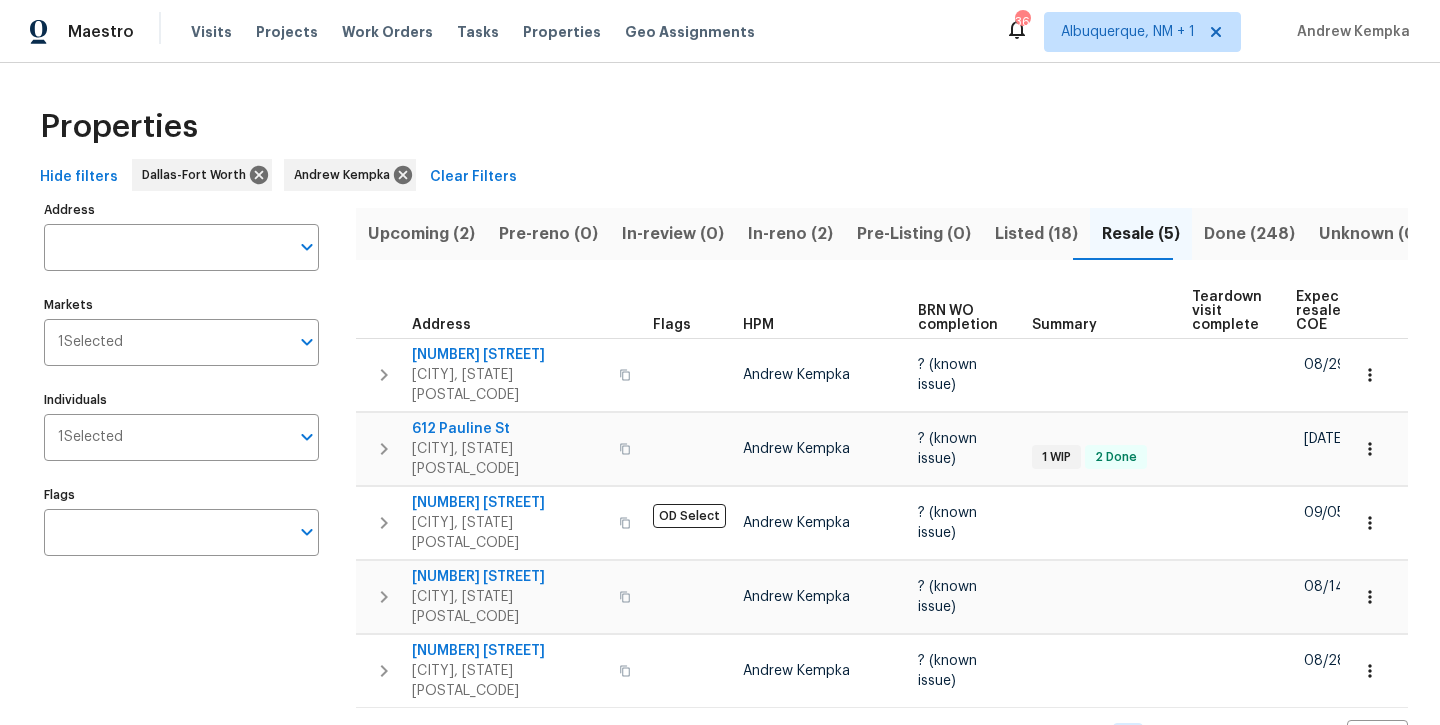 click on "In-reno (2)" at bounding box center [790, 234] 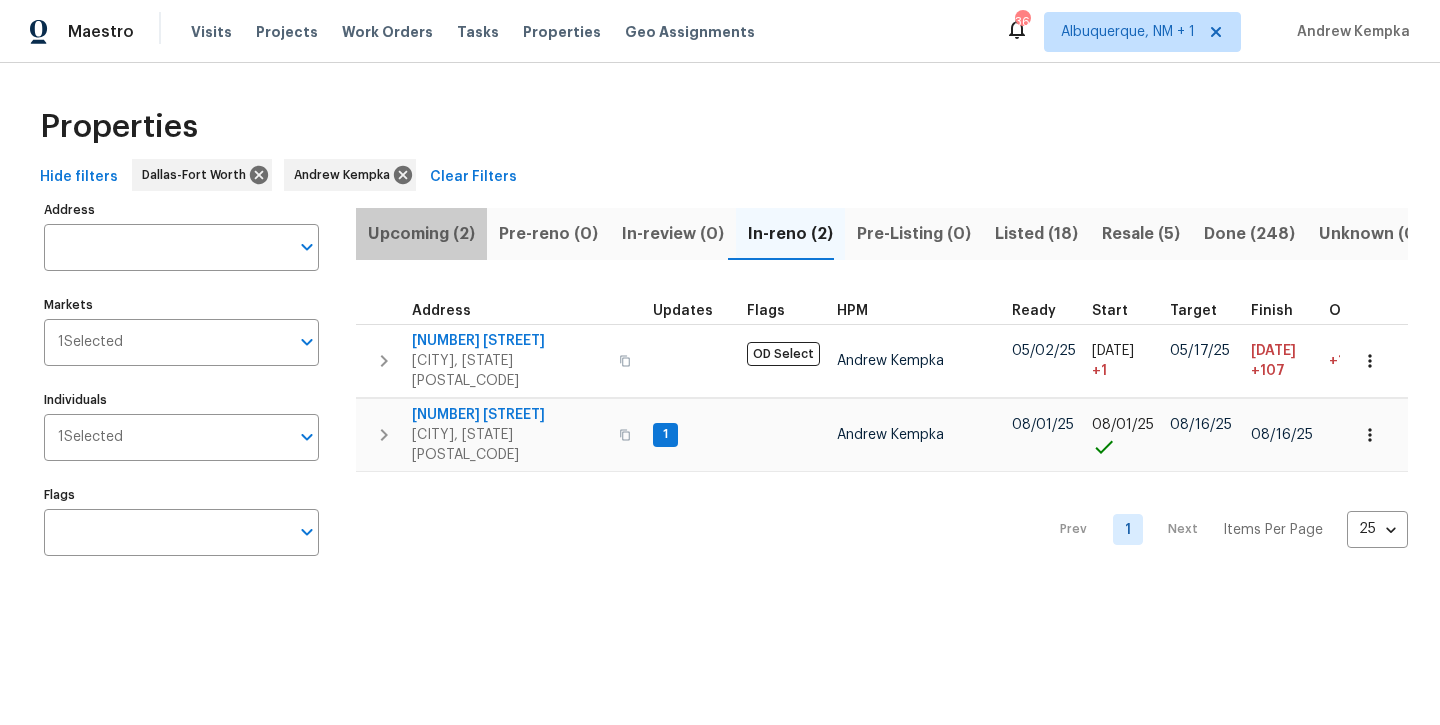 click on "Upcoming (2)" at bounding box center [421, 234] 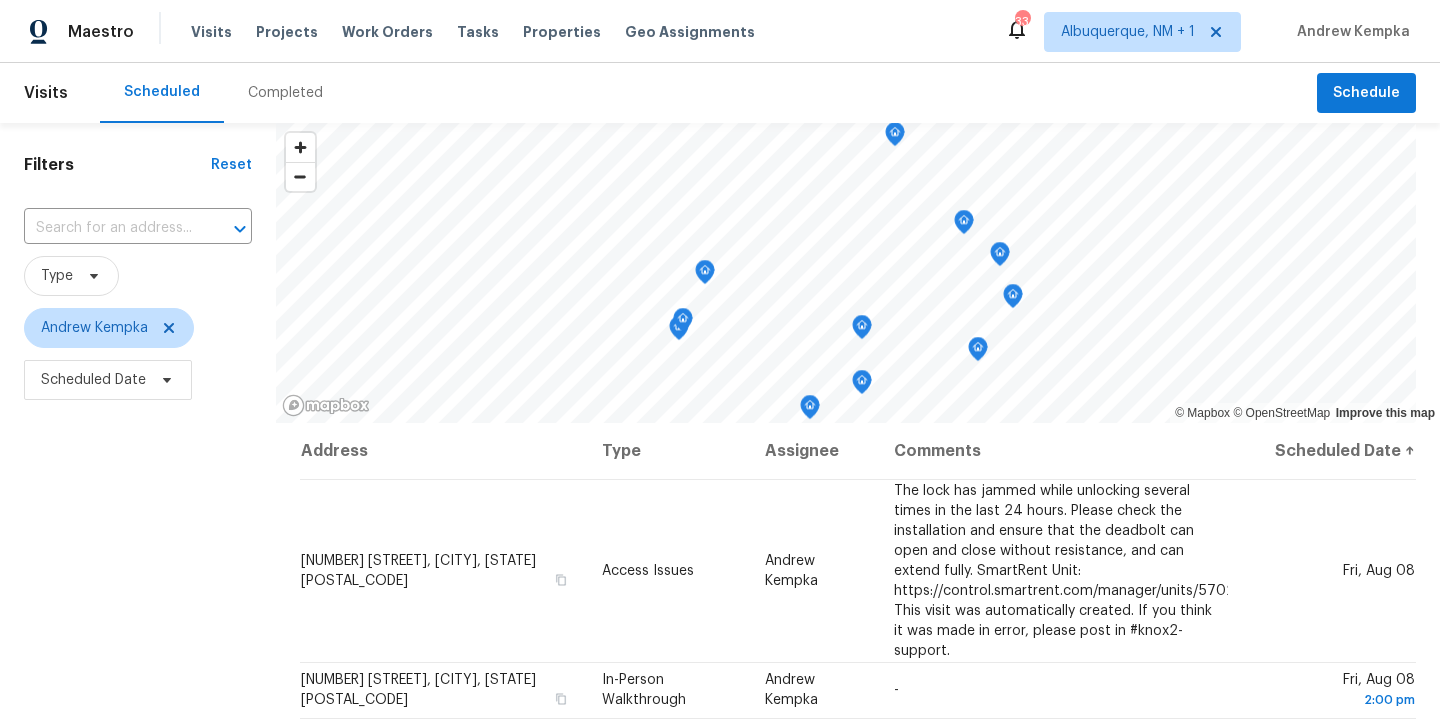 scroll, scrollTop: 0, scrollLeft: 0, axis: both 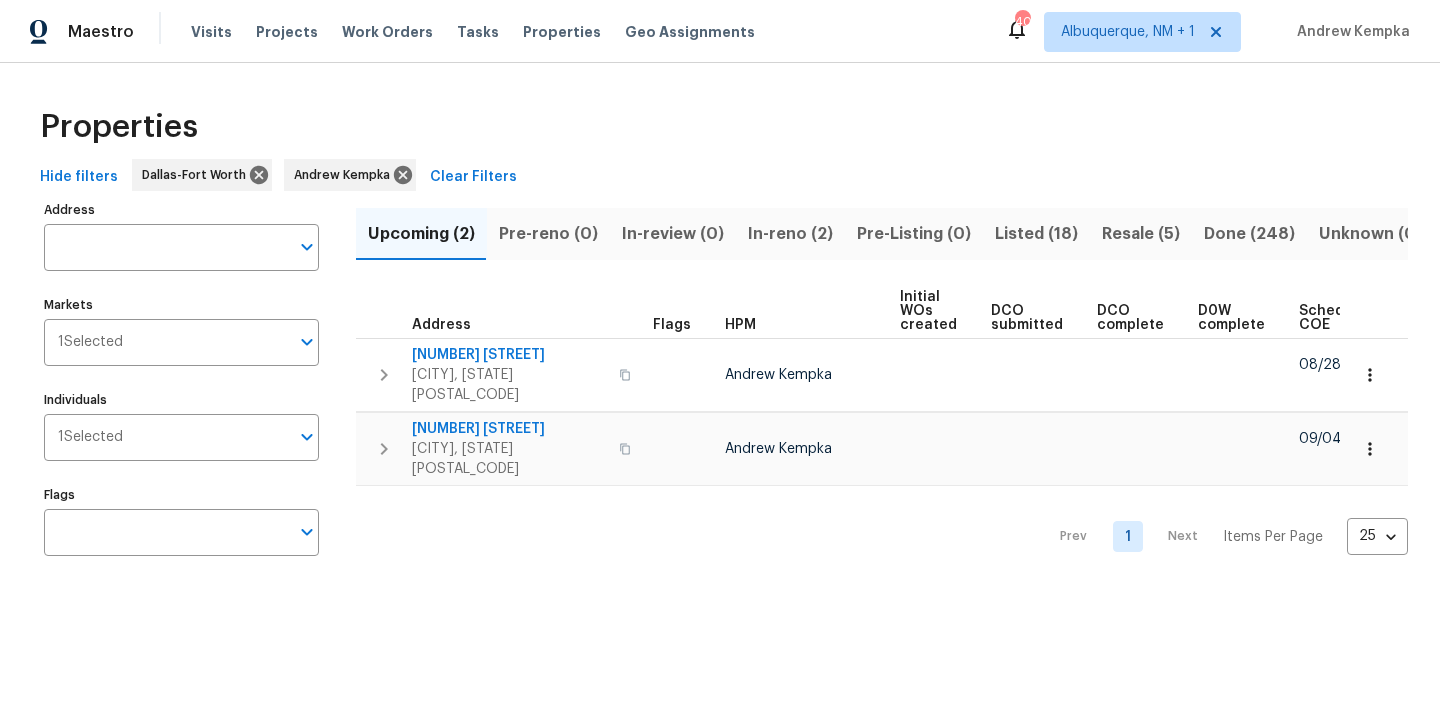 click on "Listed (18)" at bounding box center [1036, 234] 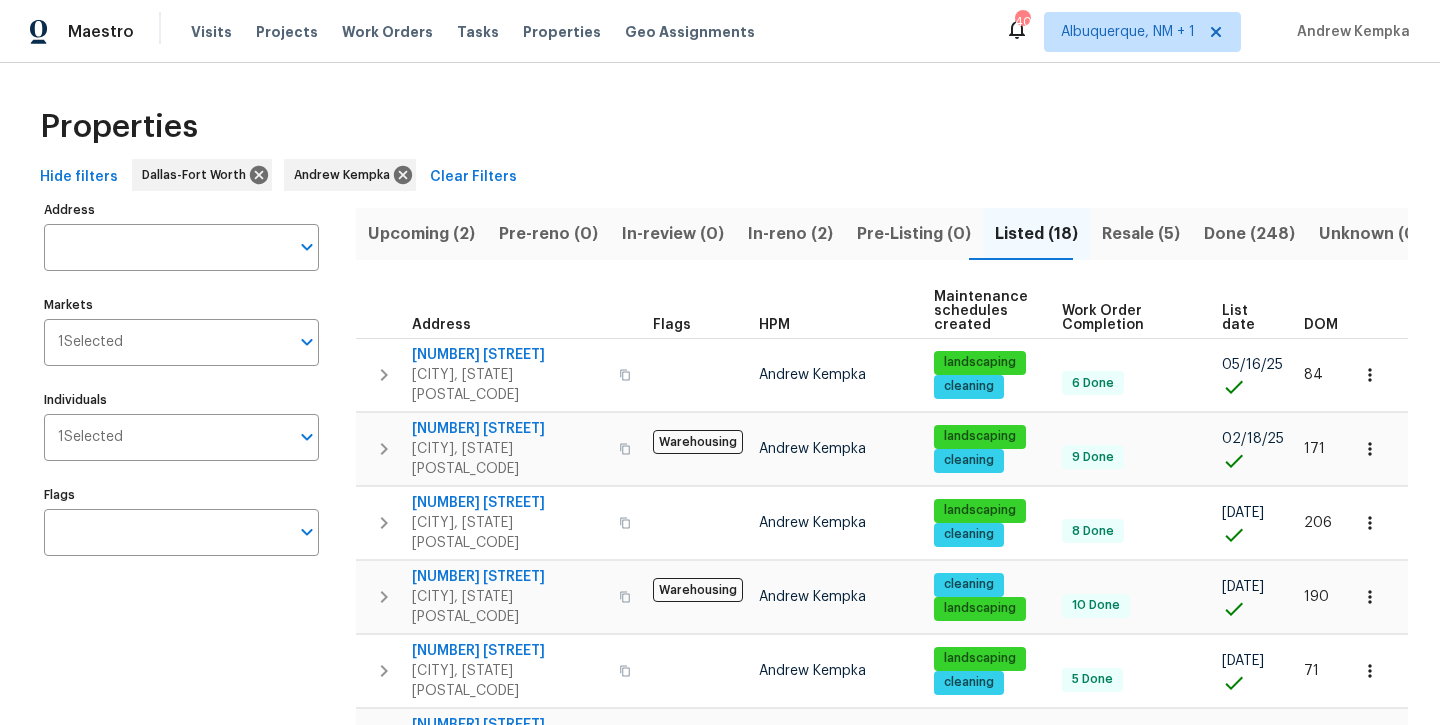 scroll, scrollTop: 0, scrollLeft: 0, axis: both 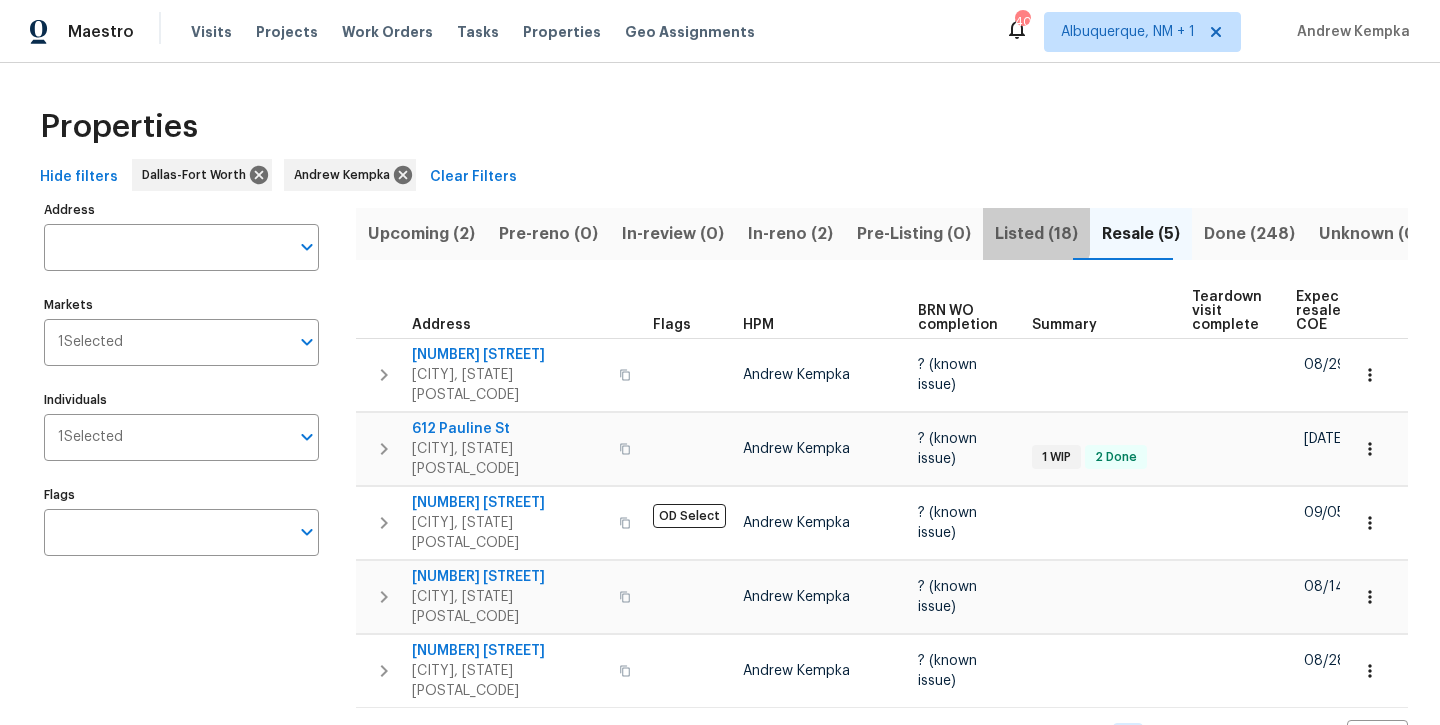 click on "Listed (18)" at bounding box center [1036, 234] 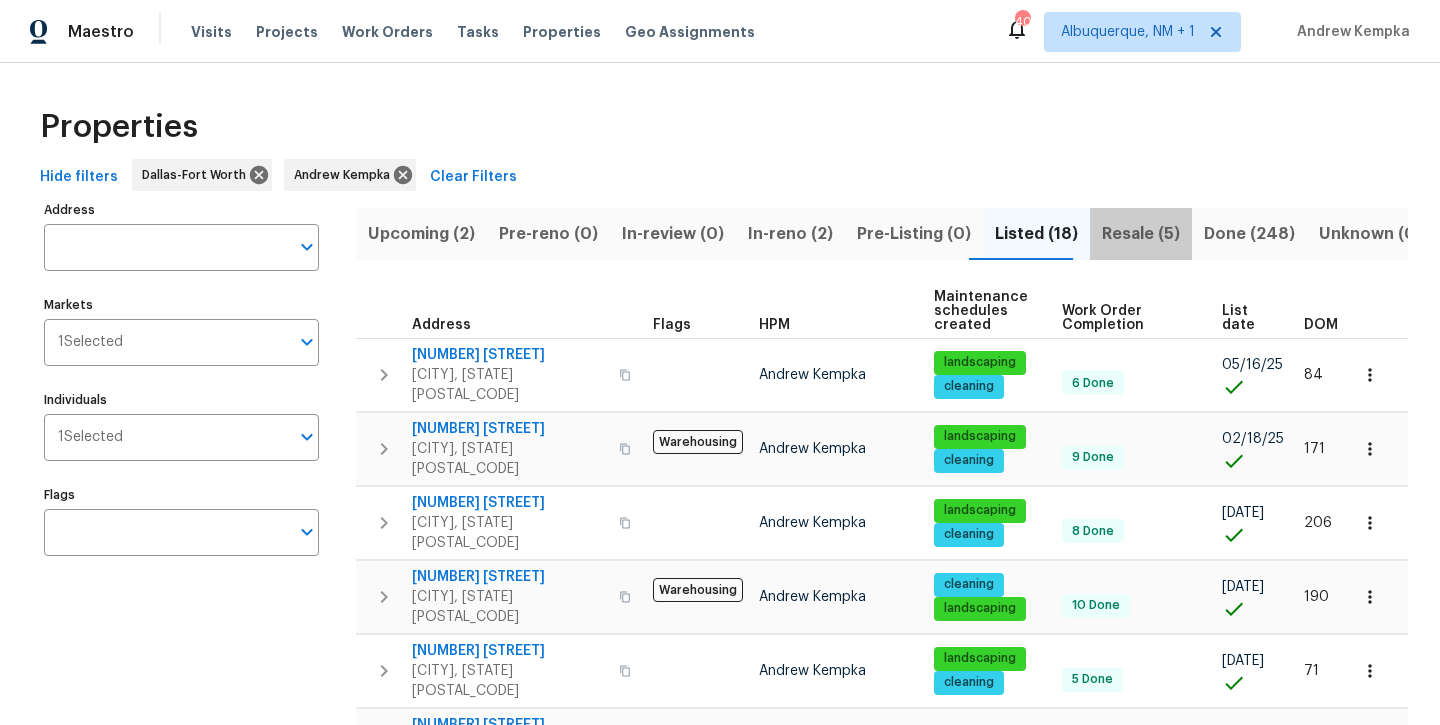 click on "Resale (5)" at bounding box center [1141, 234] 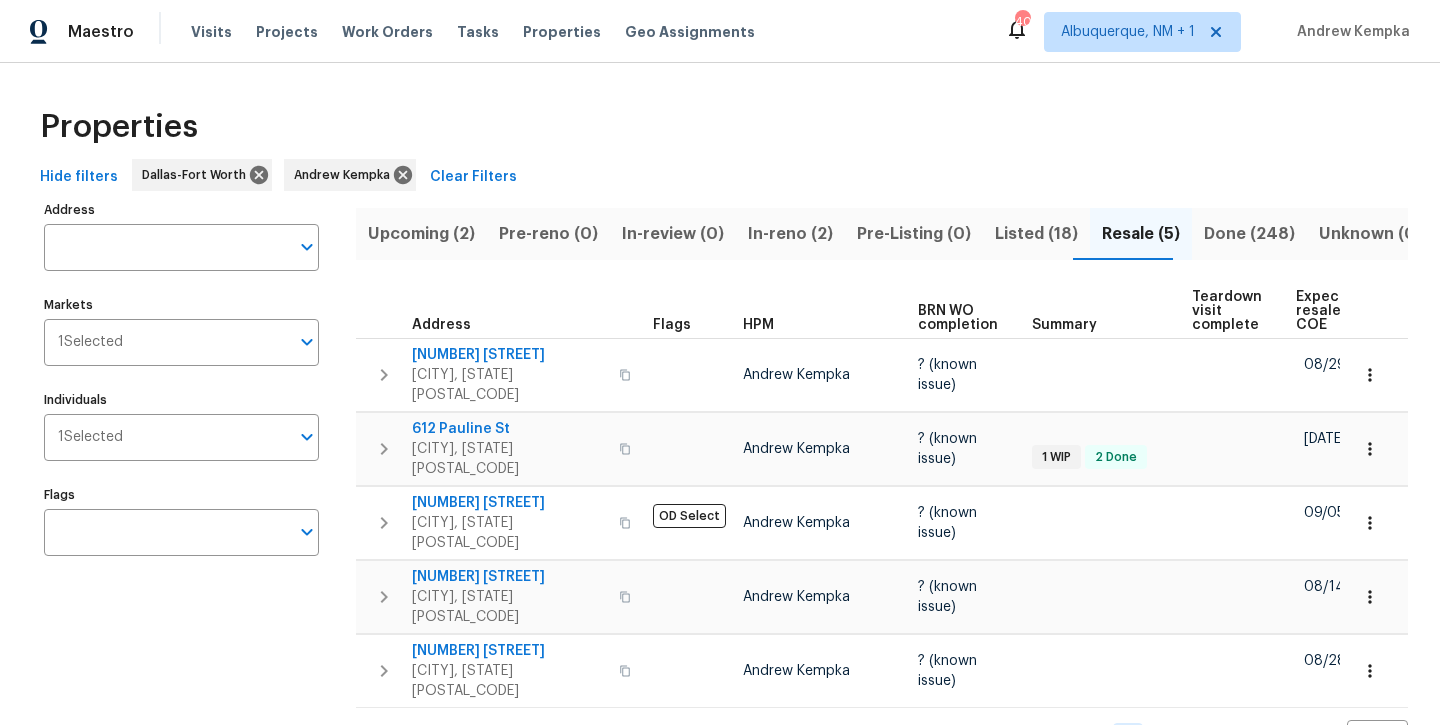 click on "Done (248)" at bounding box center [1249, 234] 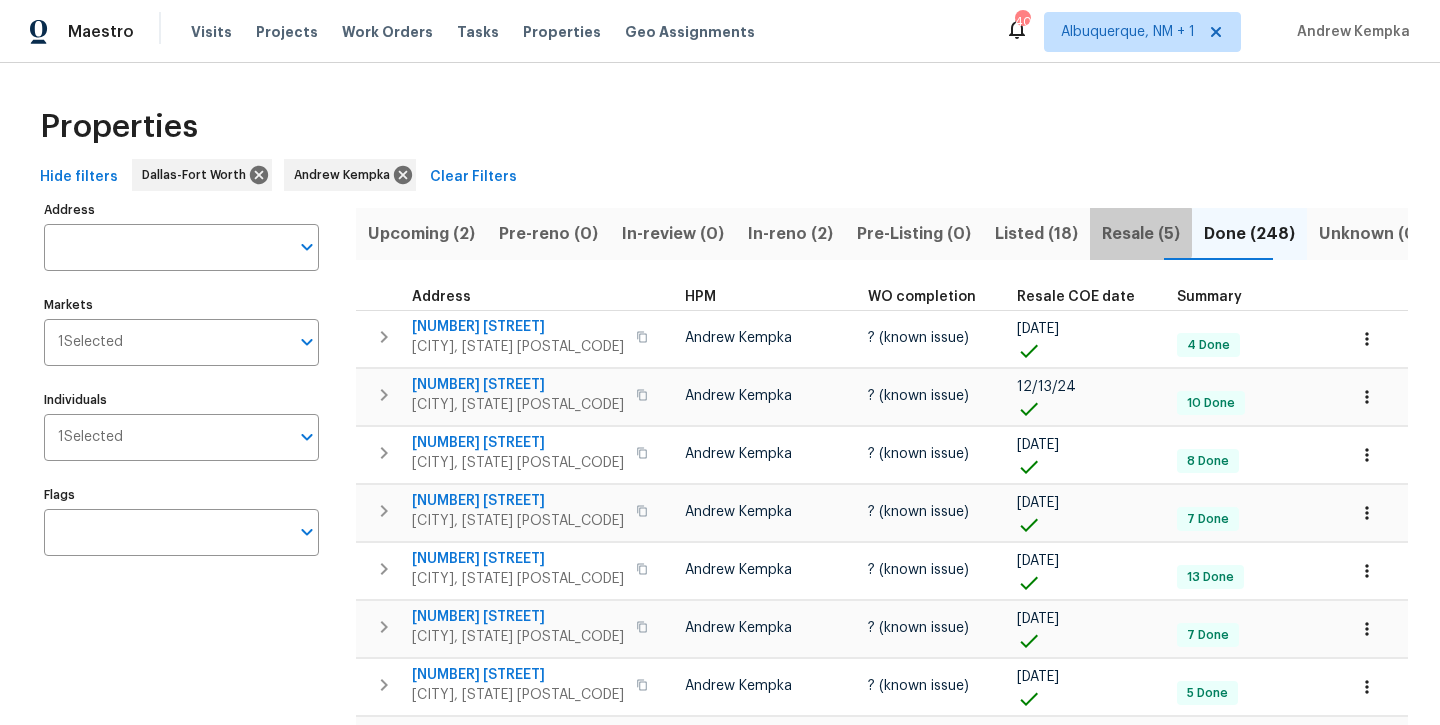 click on "Resale (5)" at bounding box center (1141, 234) 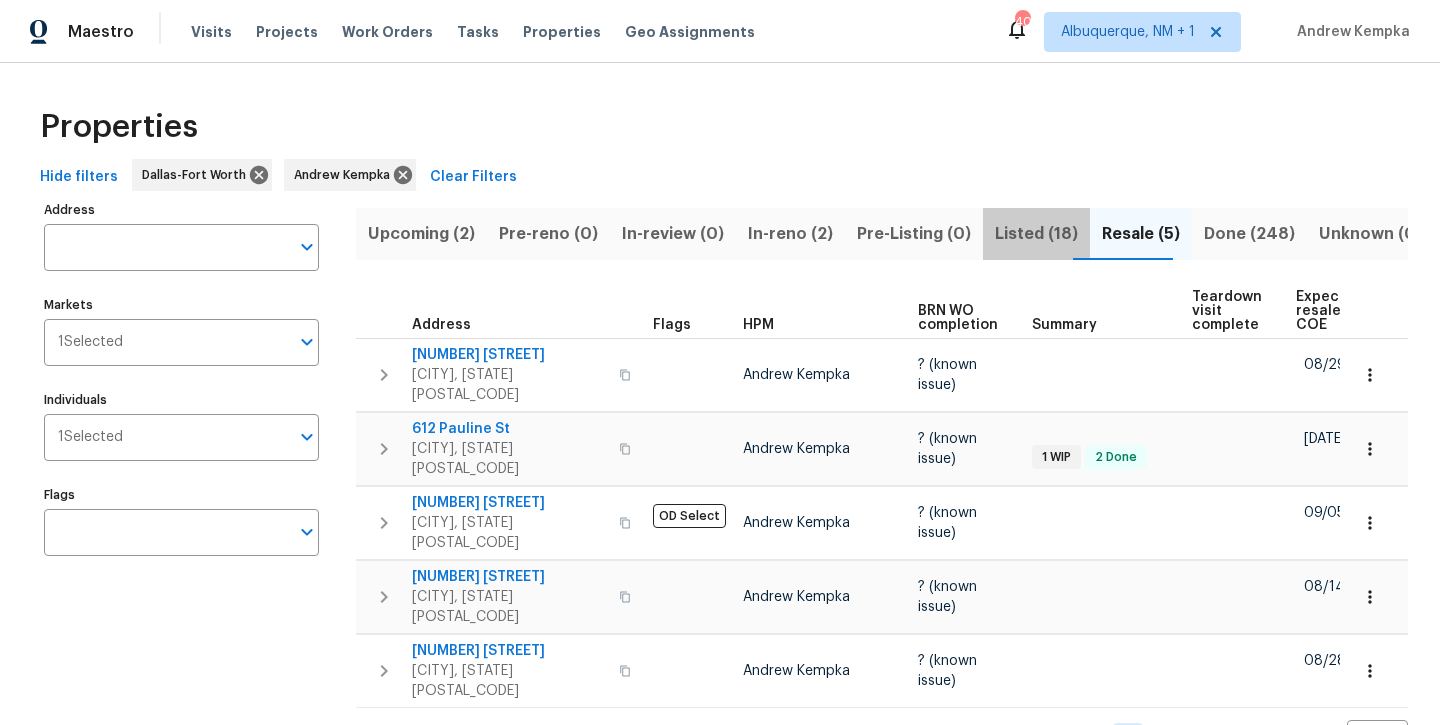 click on "Listed (18)" at bounding box center [1036, 234] 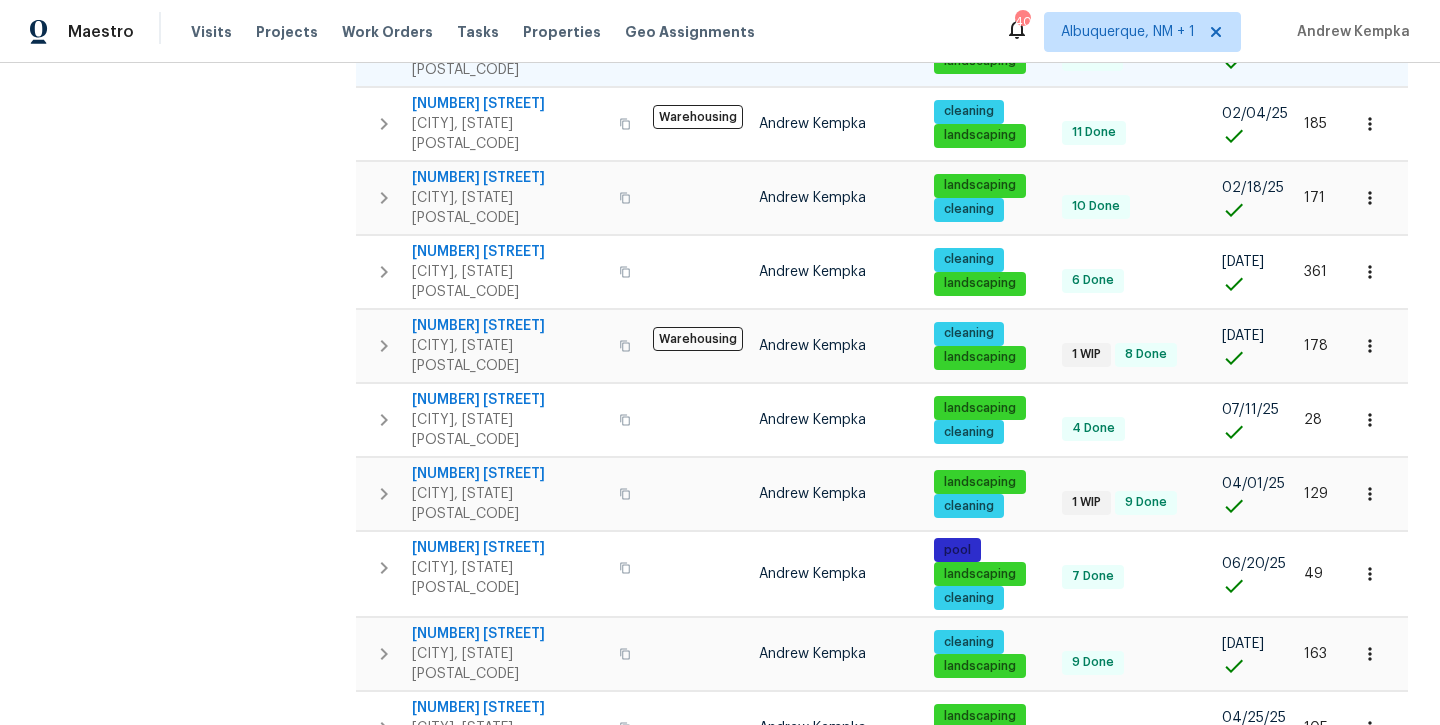 scroll, scrollTop: 841, scrollLeft: 0, axis: vertical 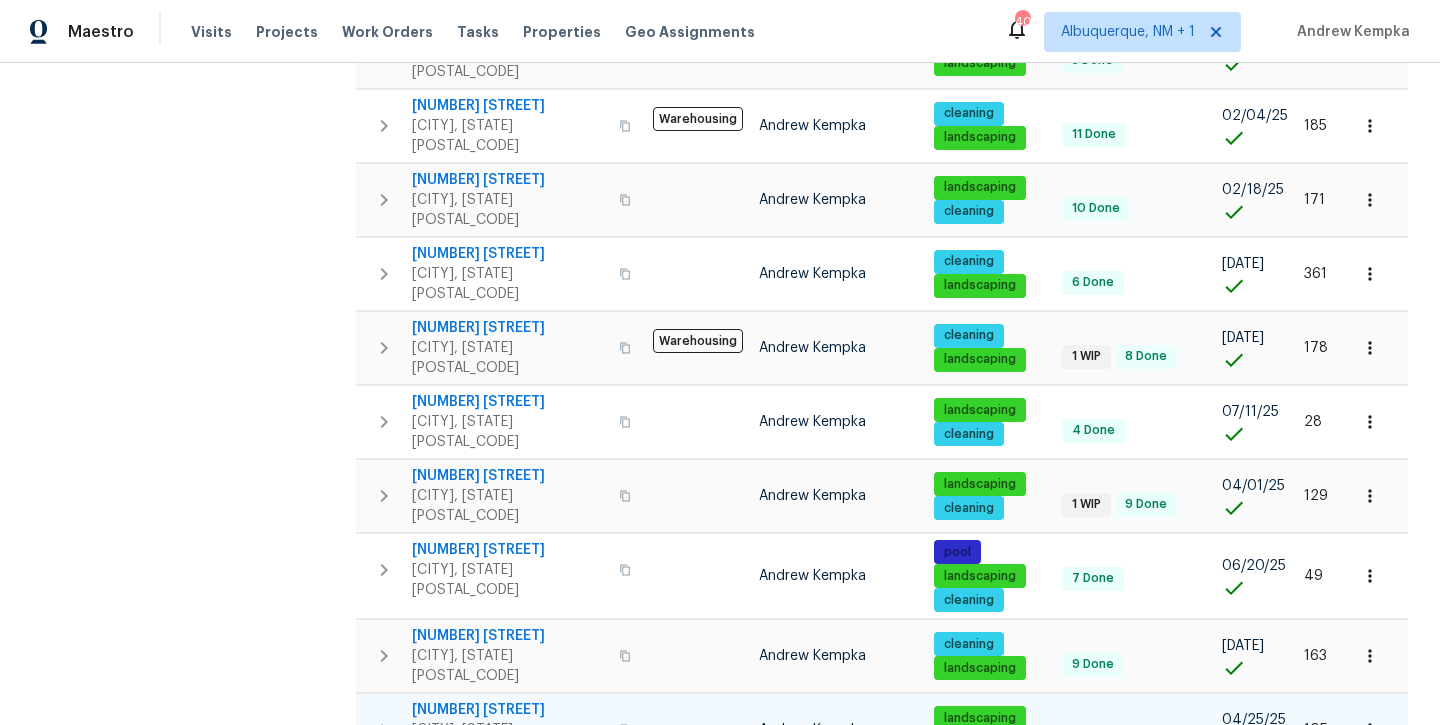 click on "720 Tanglewood Dr" at bounding box center [509, 710] 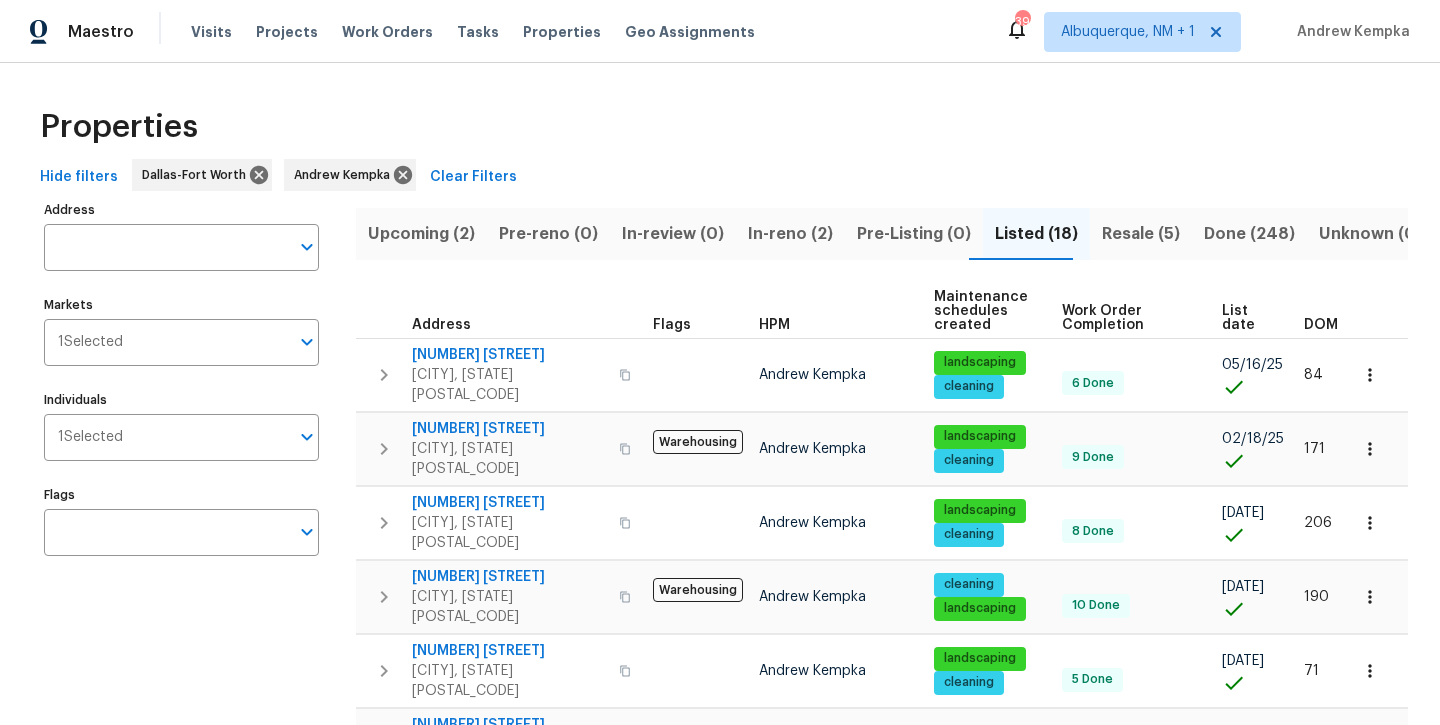 scroll, scrollTop: 0, scrollLeft: 0, axis: both 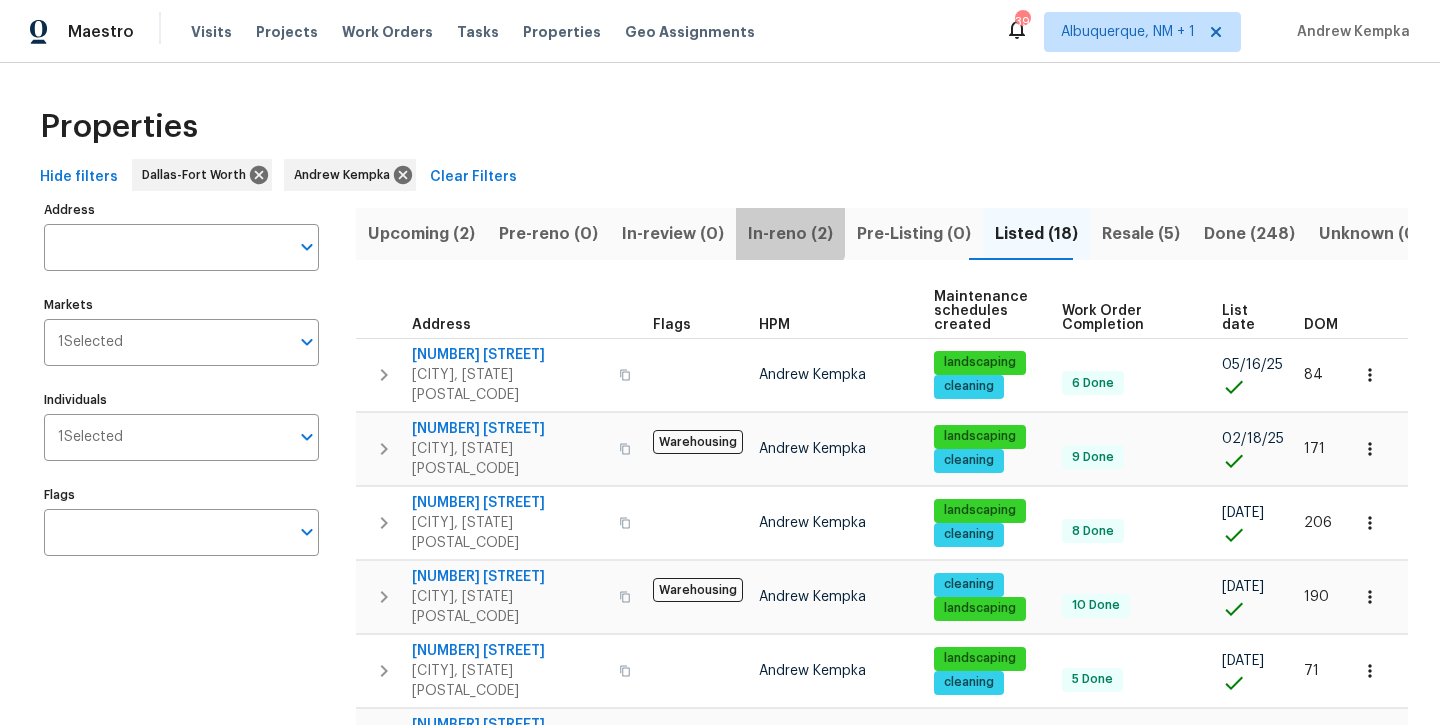 click on "In-reno (2)" at bounding box center (790, 234) 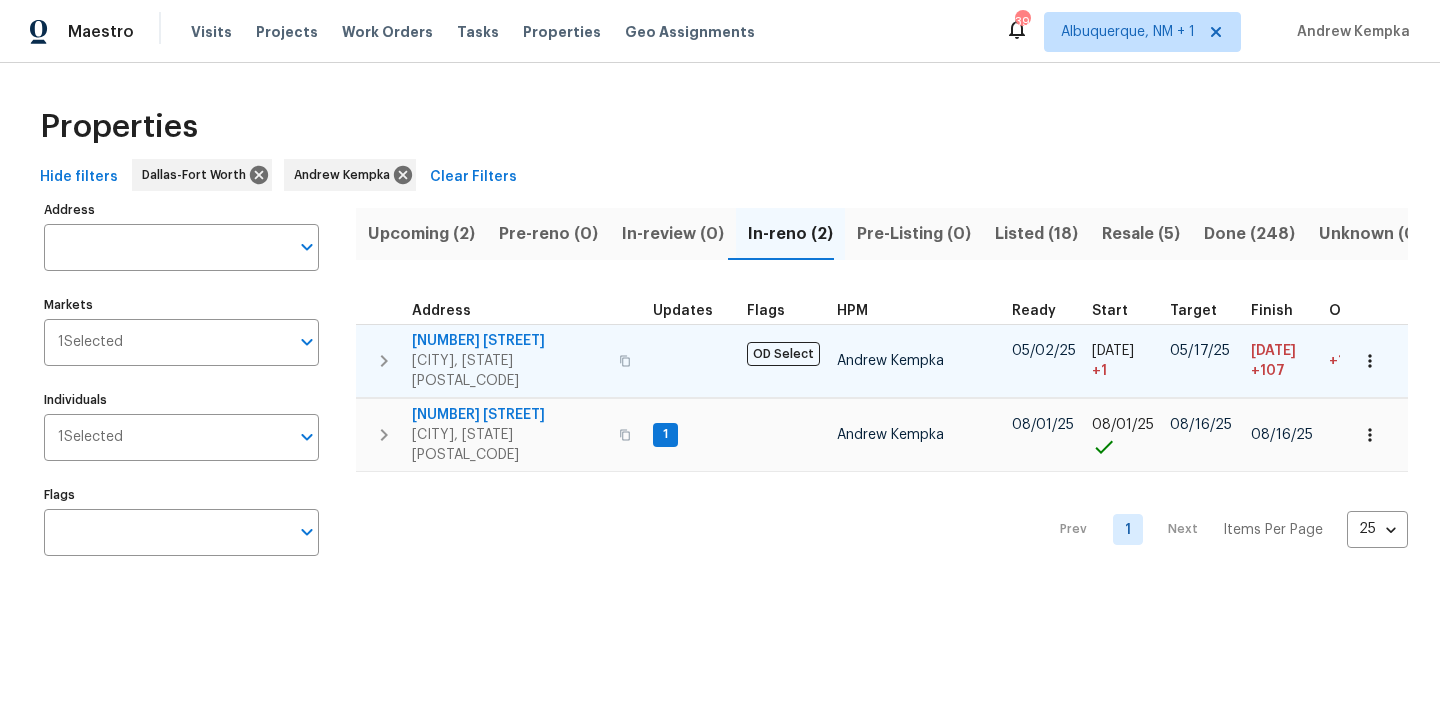 click on "2334 Hill N Dale Dr" at bounding box center (509, 341) 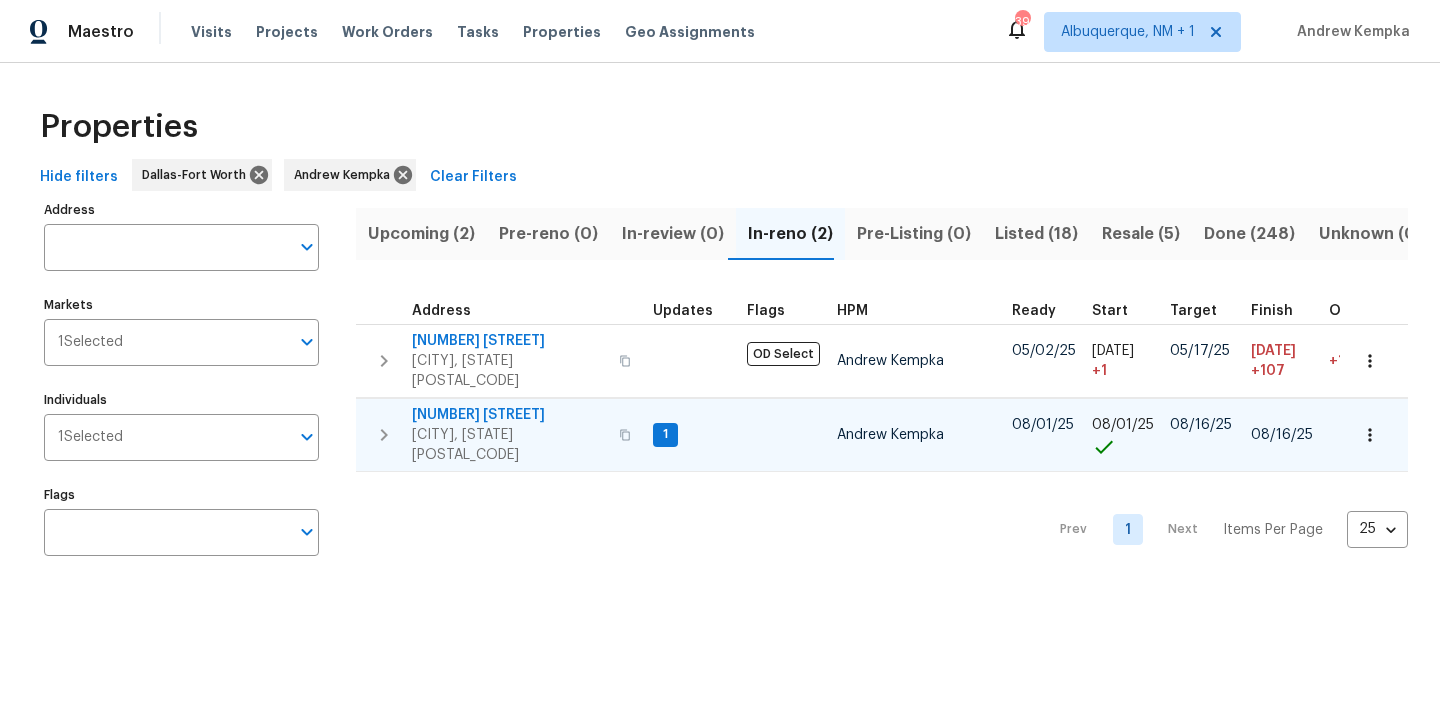 click on "300 Woodland Trl" at bounding box center (509, 415) 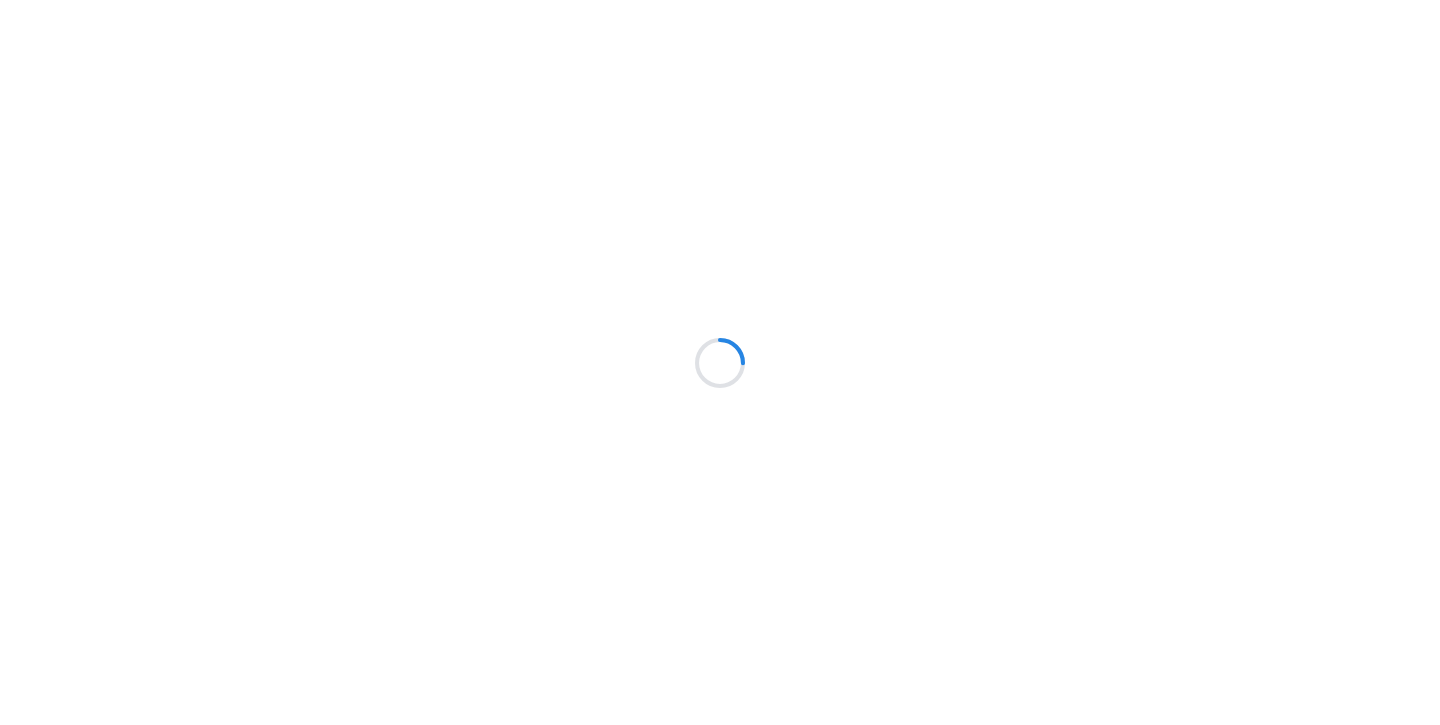 scroll, scrollTop: 0, scrollLeft: 0, axis: both 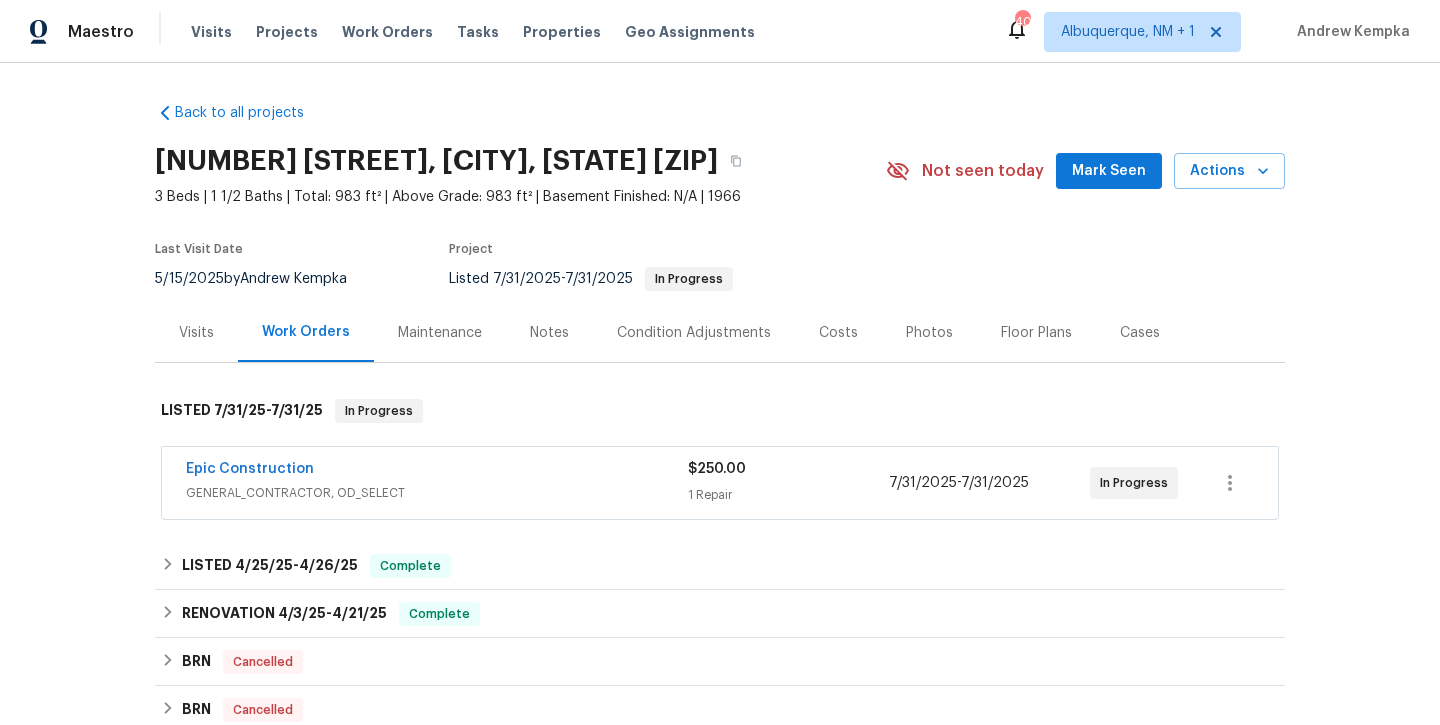 click on "Notes" at bounding box center (549, 333) 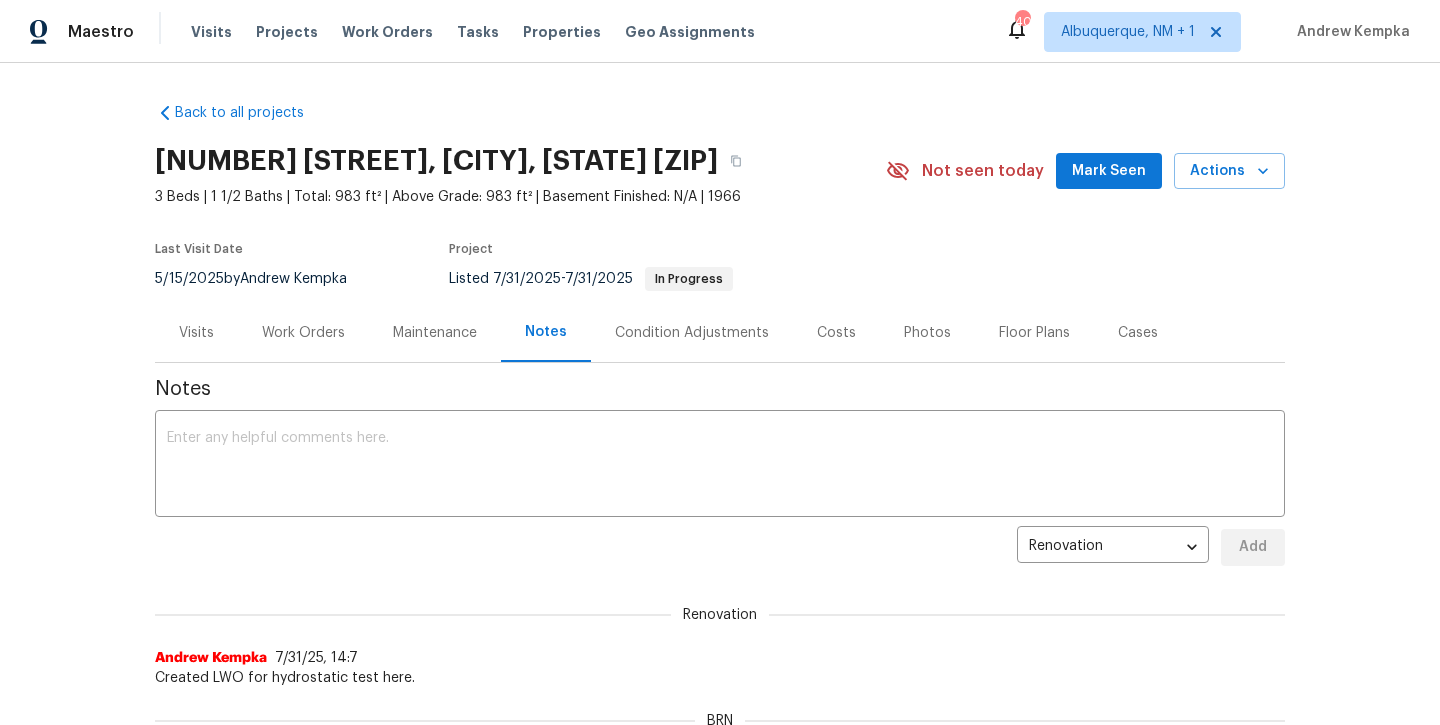 click on "Mark Seen" at bounding box center [1109, 171] 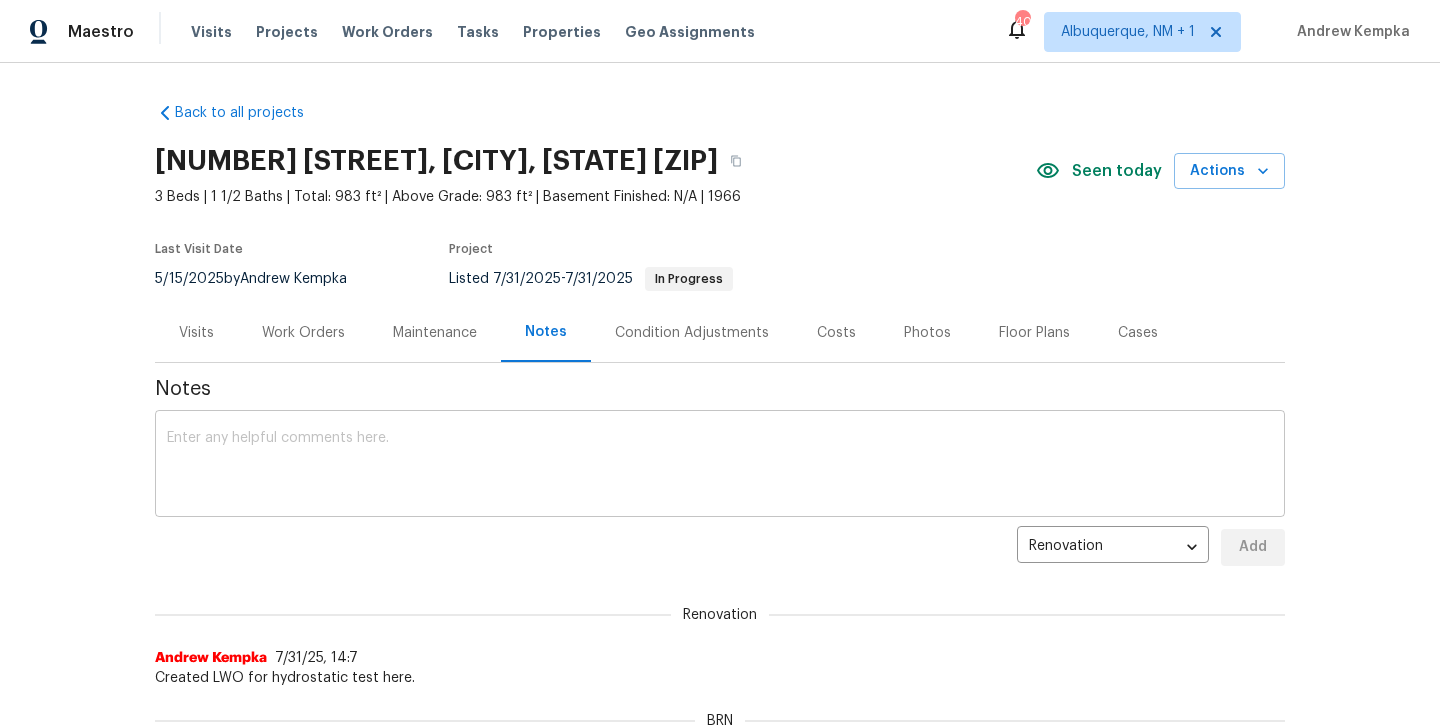 click at bounding box center [720, 466] 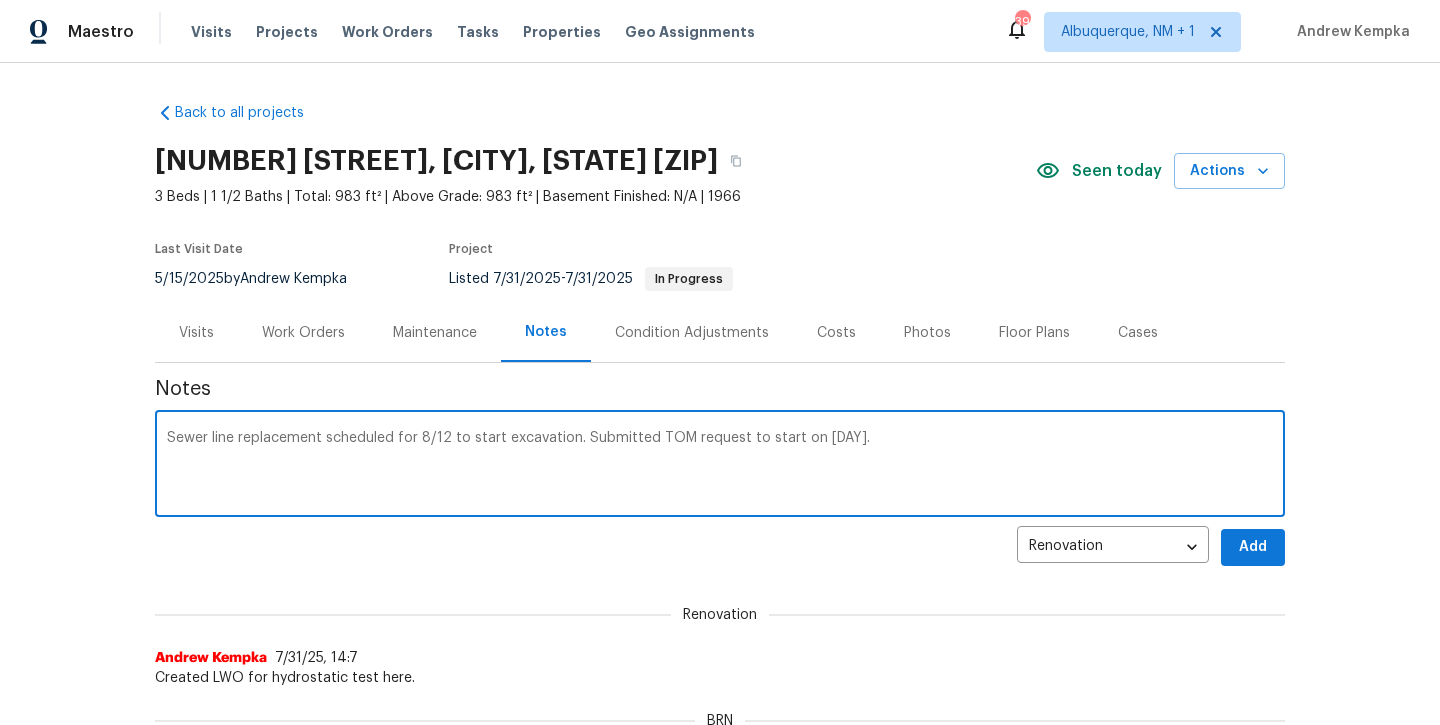 paste on "HSR-705628" 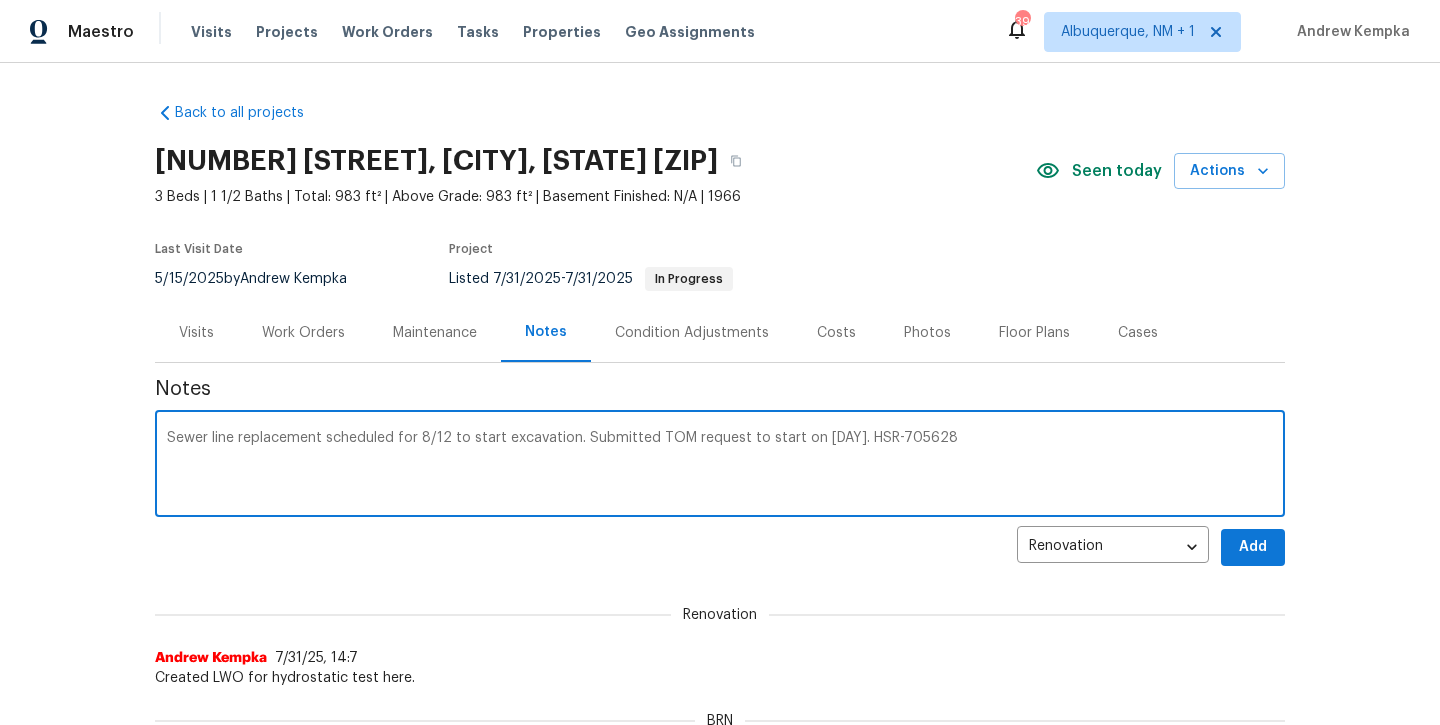type on "Sewer line replacement scheduled for 8/12 to start excavation.  Submitted TOM request to start on Monday. HSR-705628" 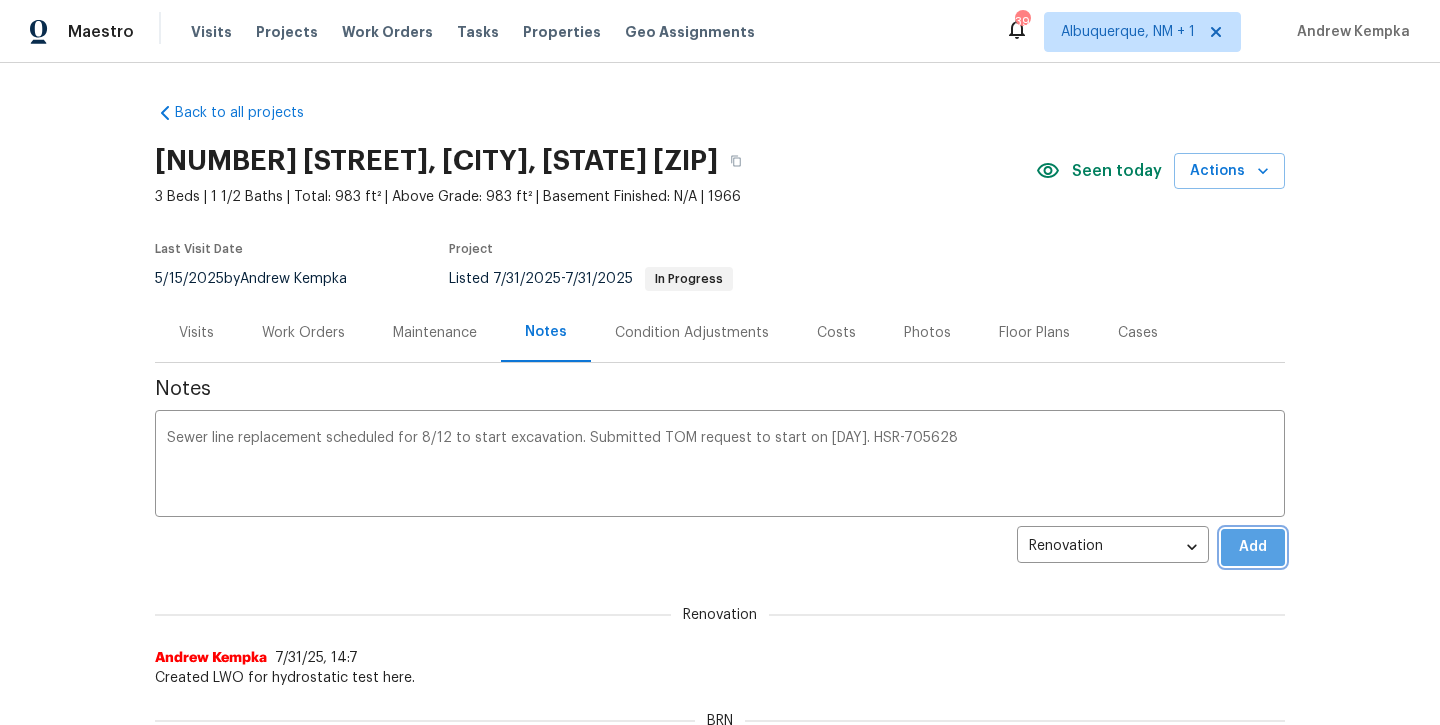 click on "Add" at bounding box center [1253, 547] 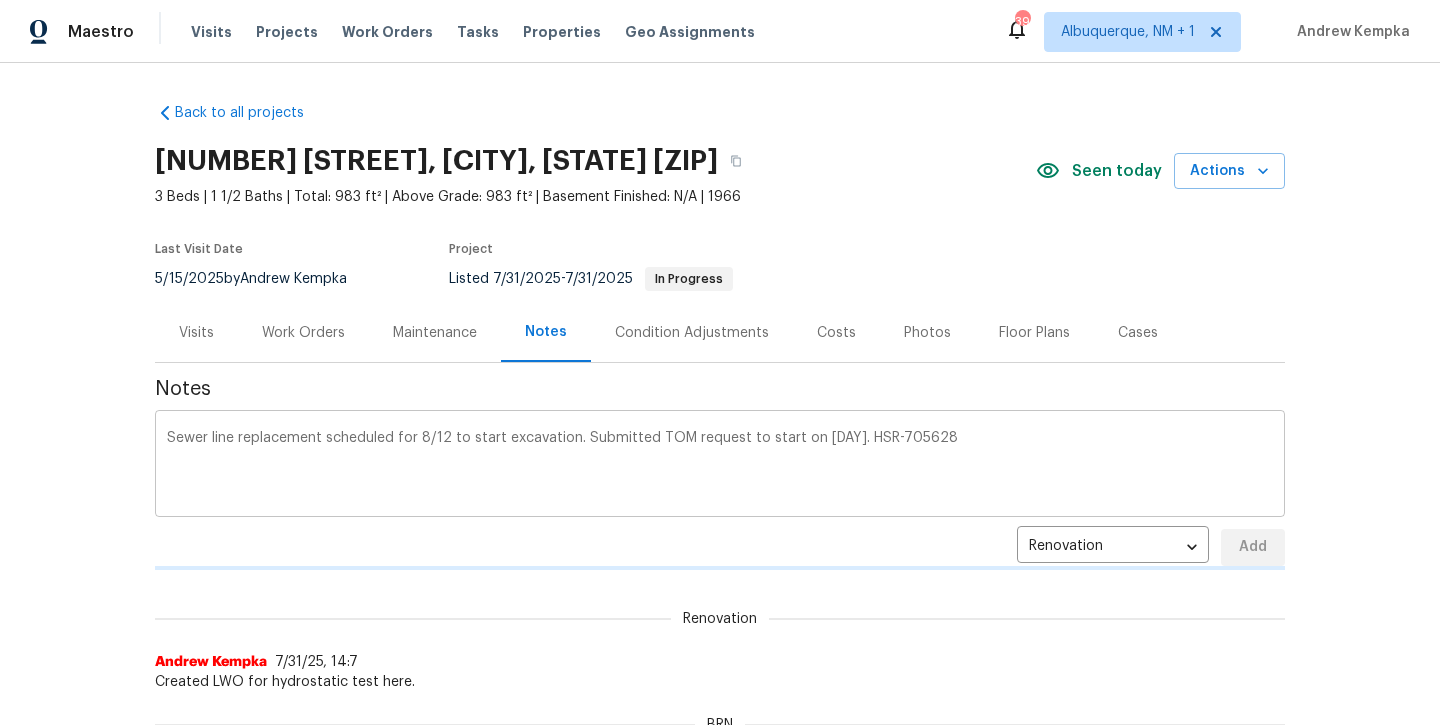 type 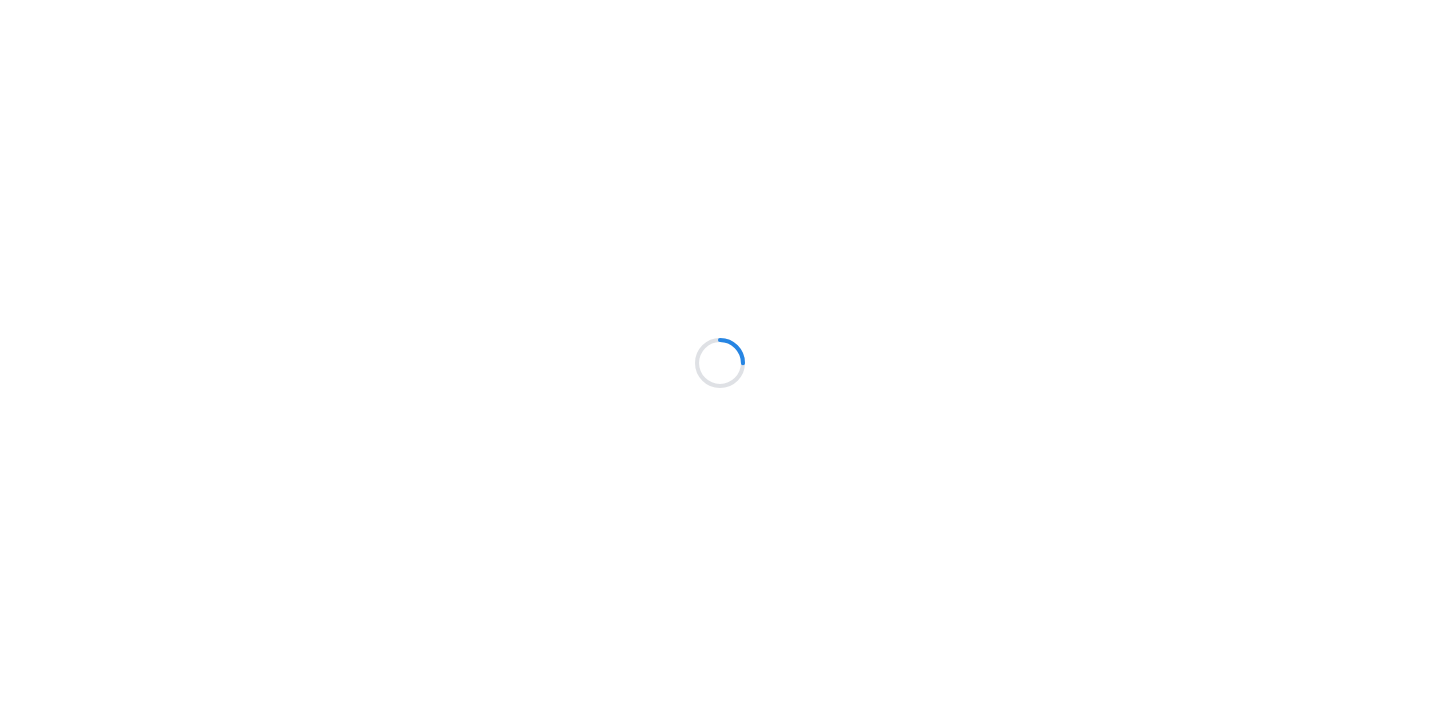 scroll, scrollTop: 0, scrollLeft: 0, axis: both 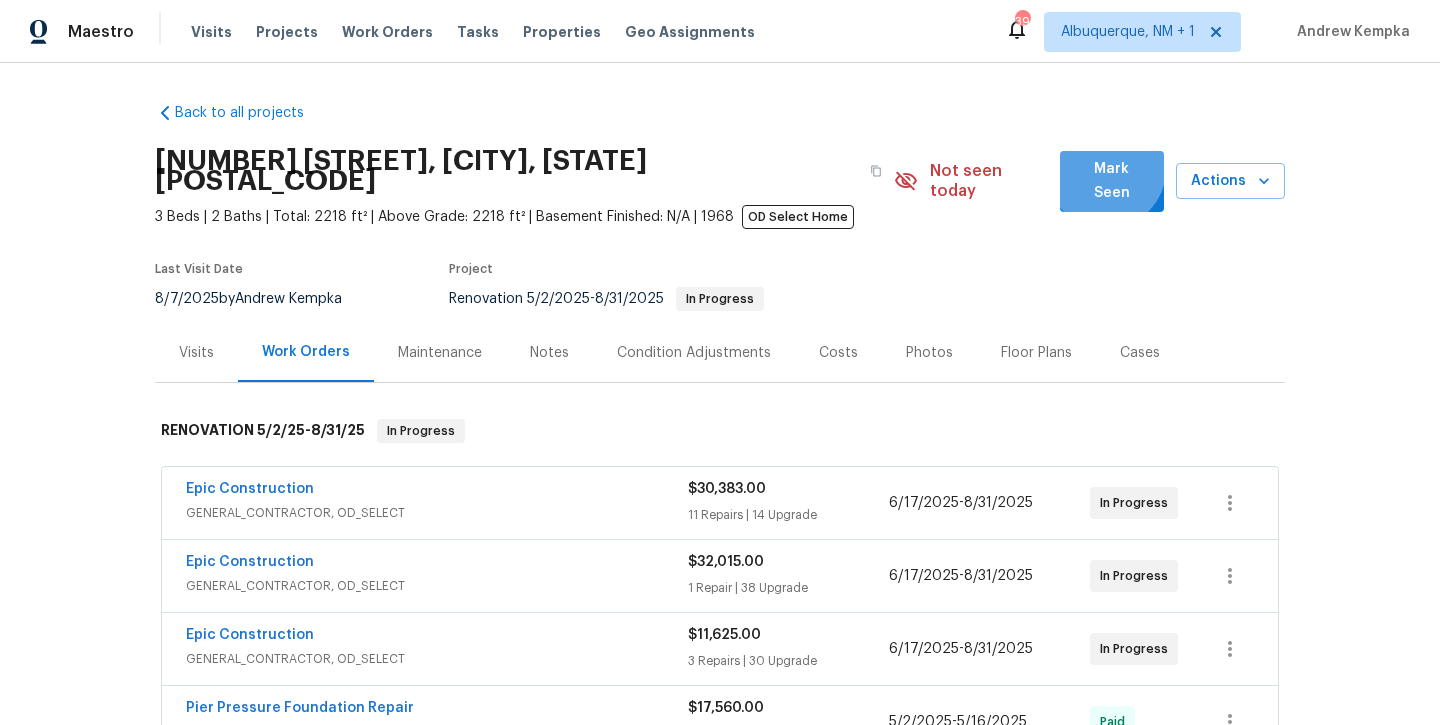 click on "Mark Seen" at bounding box center (1112, 181) 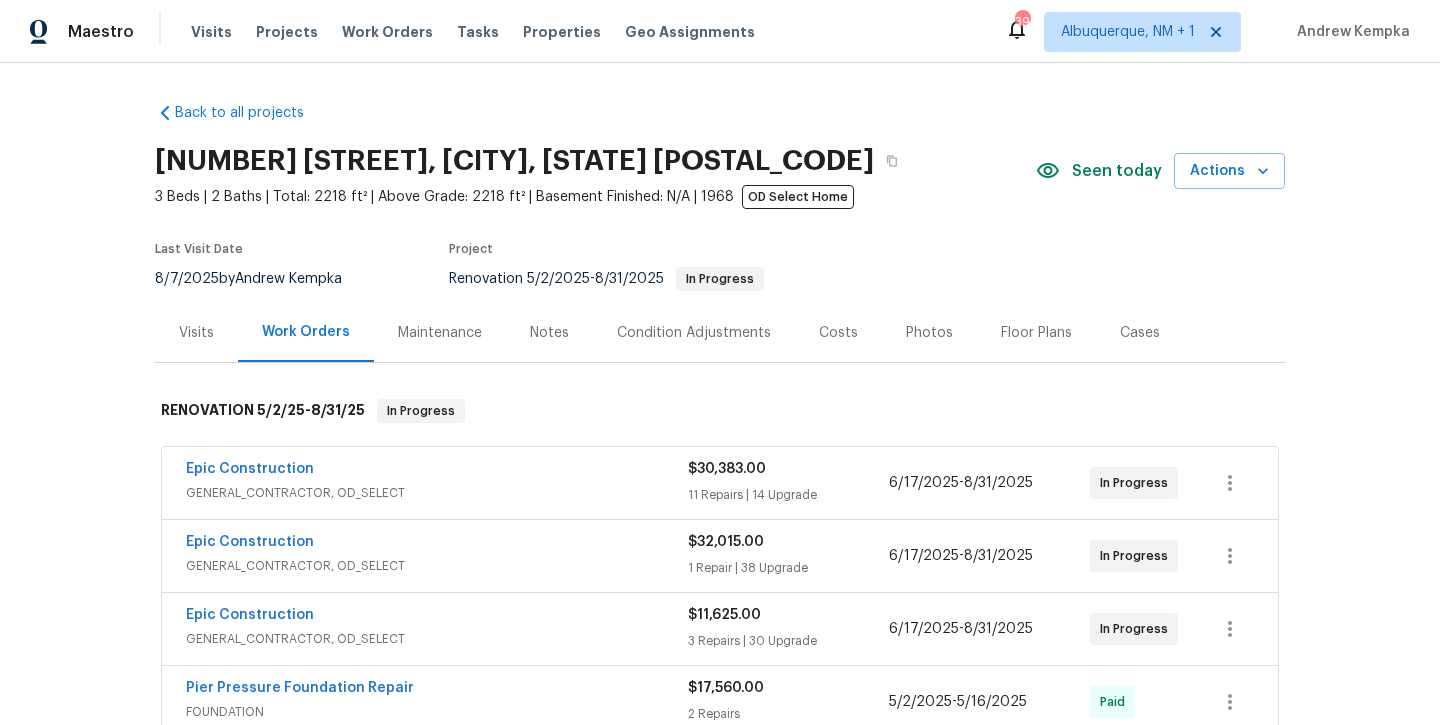 click on "Notes" at bounding box center [549, 333] 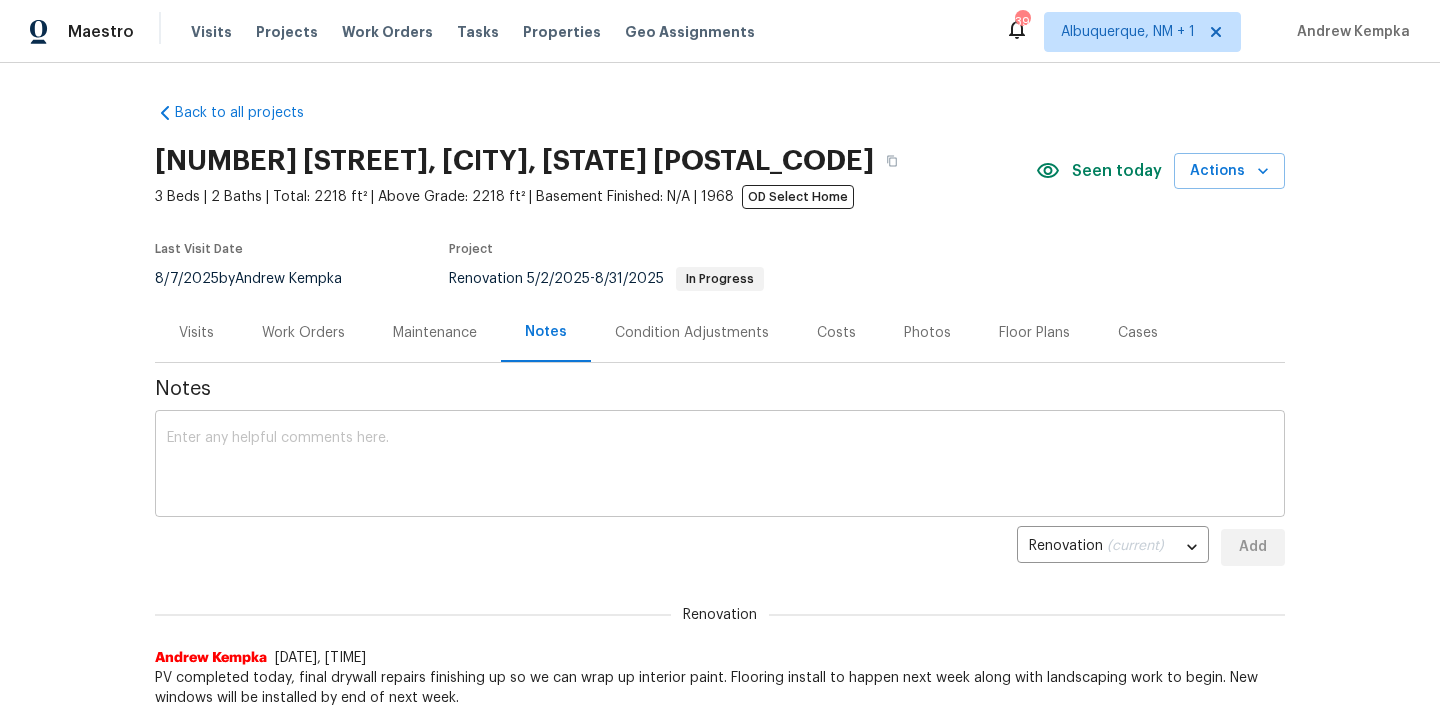 click at bounding box center (720, 466) 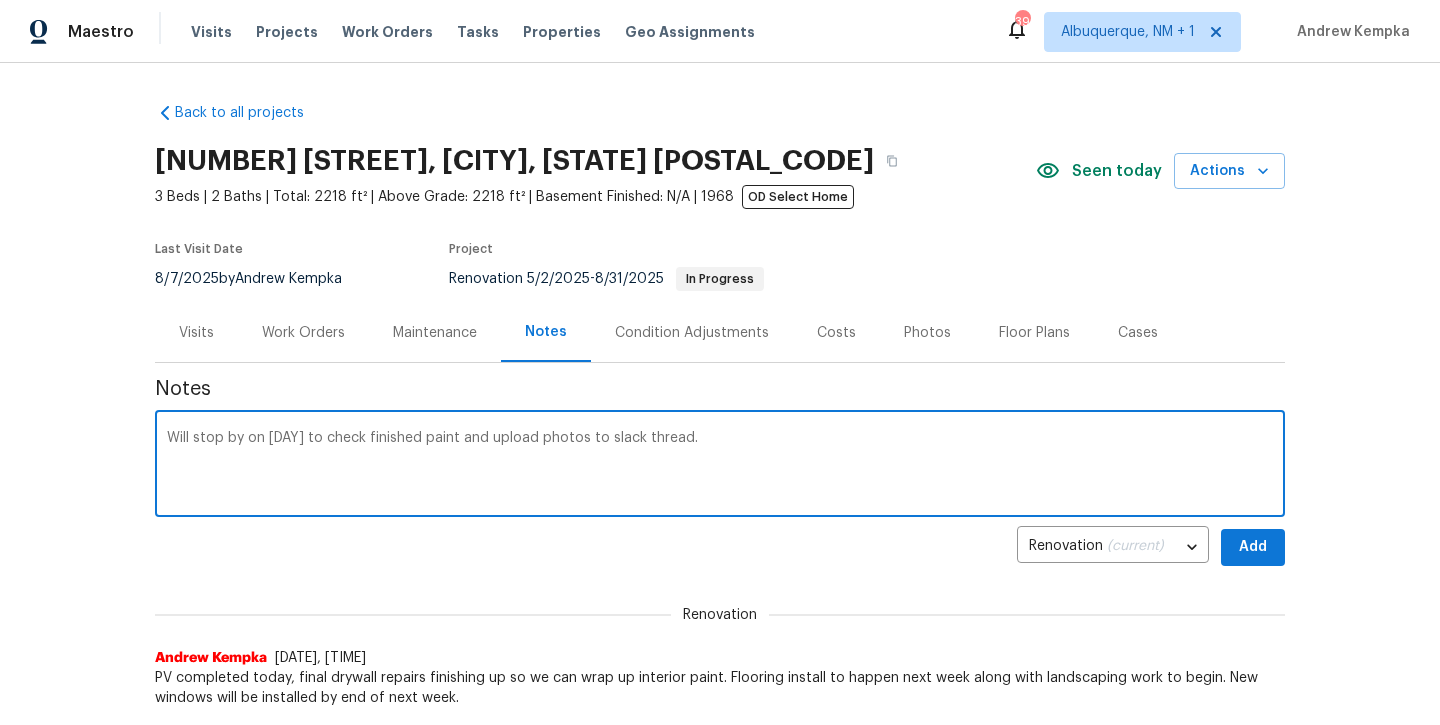 type on "Will stop by on [DAY] to check finished paint and upload photos to slack thread." 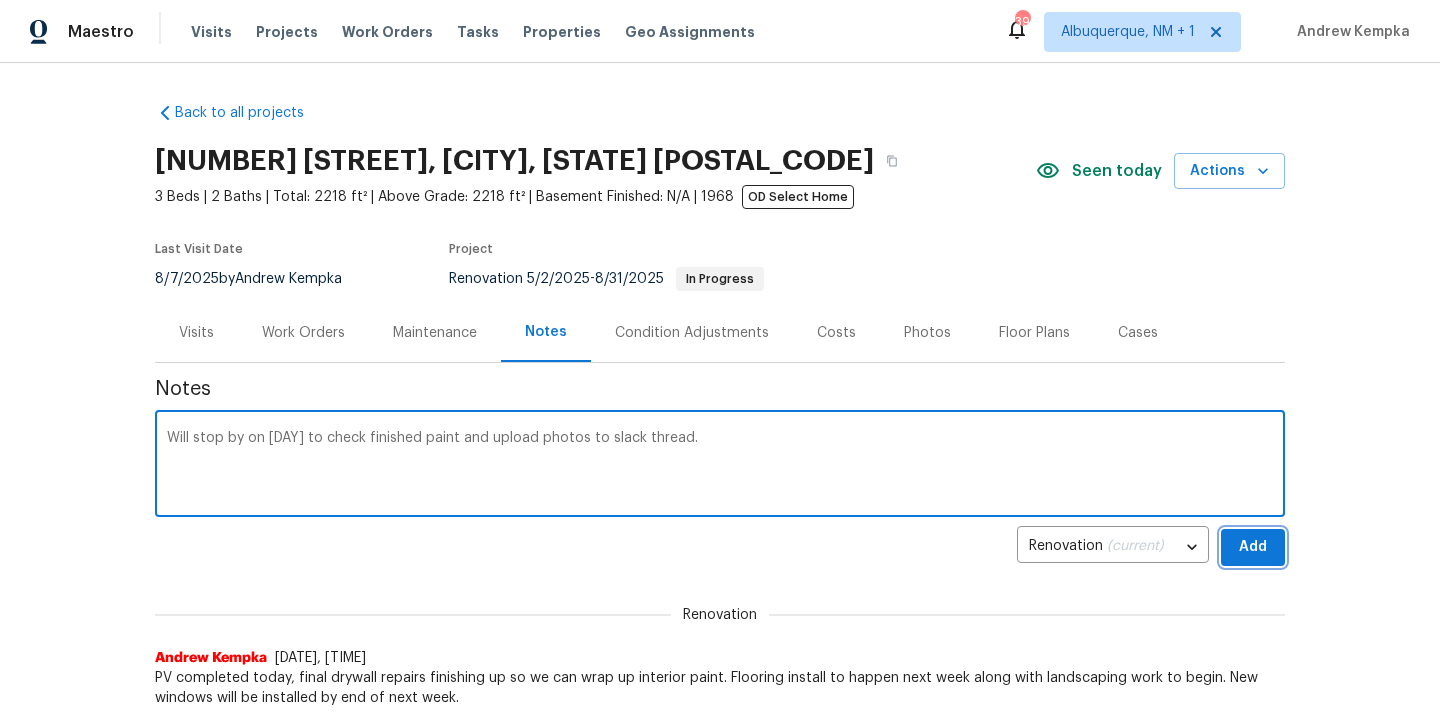 click on "Add" at bounding box center (1253, 547) 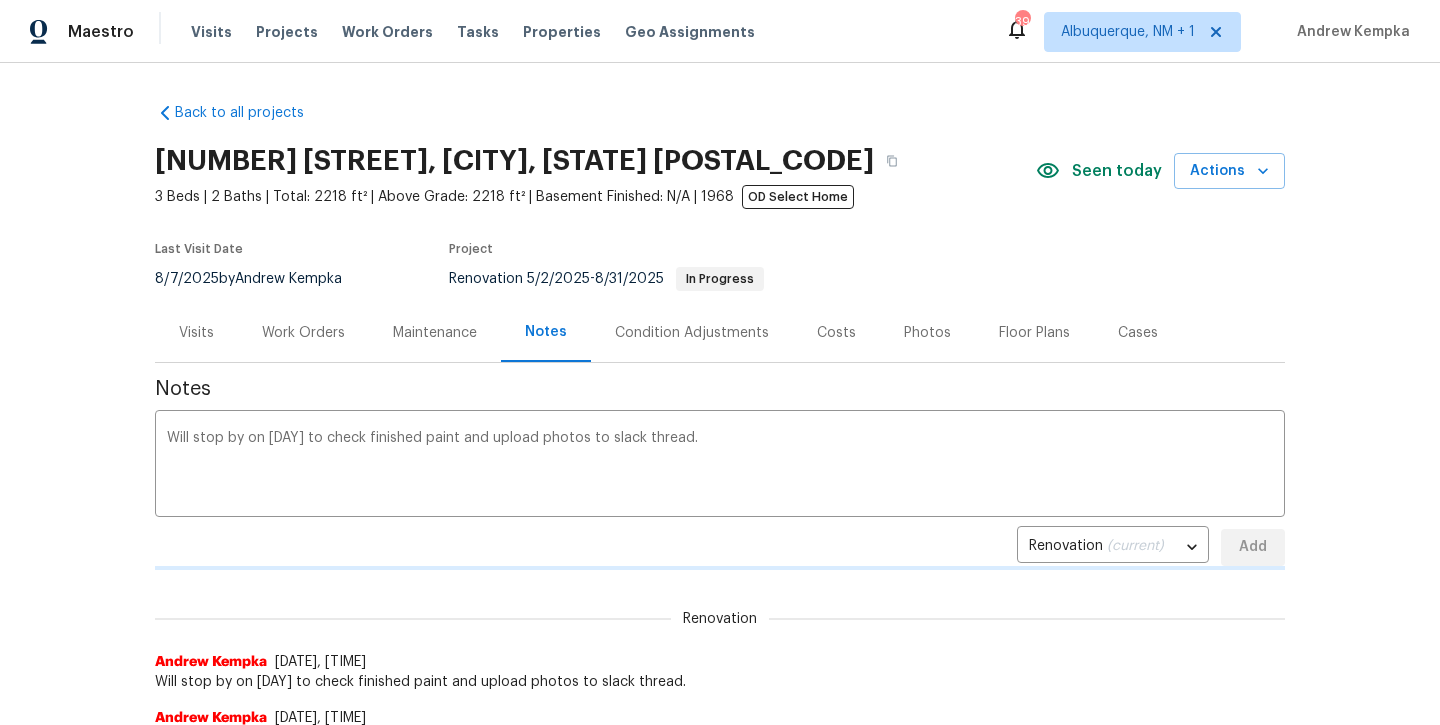 type 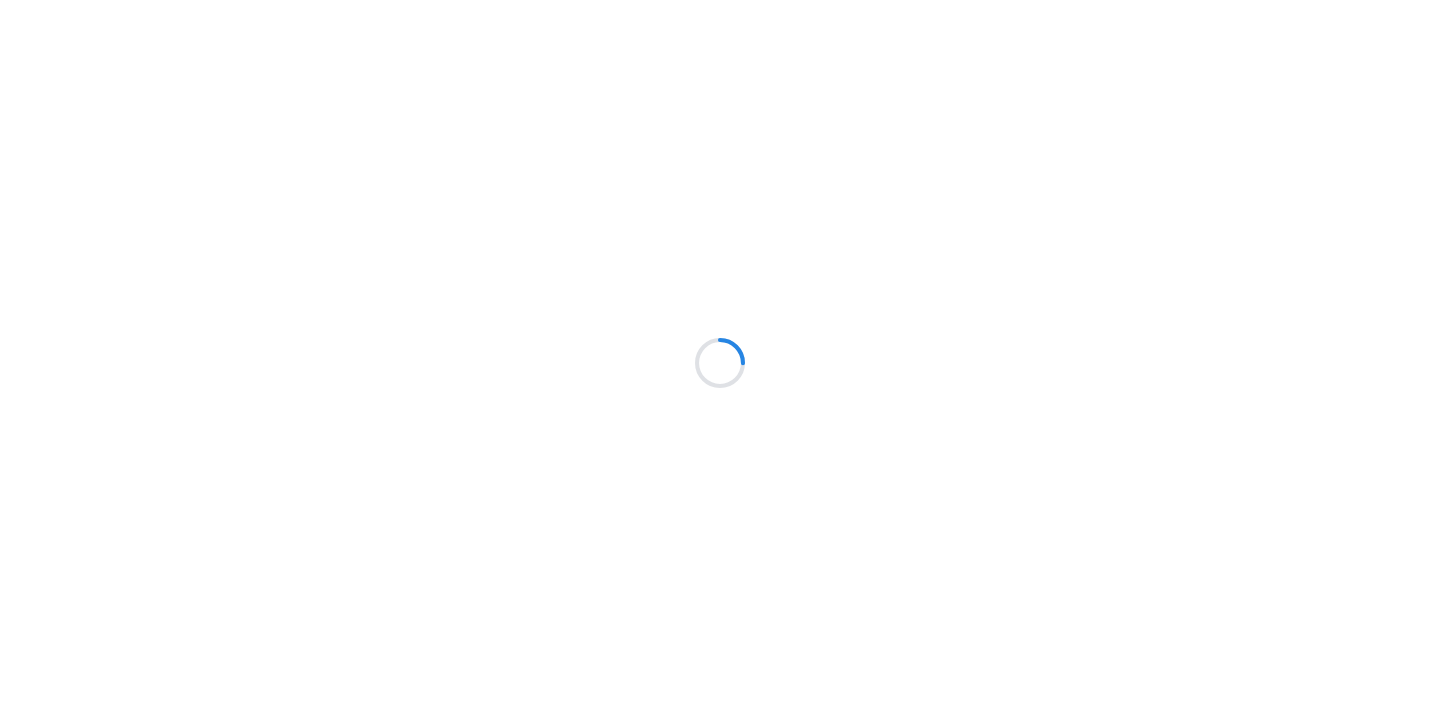 scroll, scrollTop: 0, scrollLeft: 0, axis: both 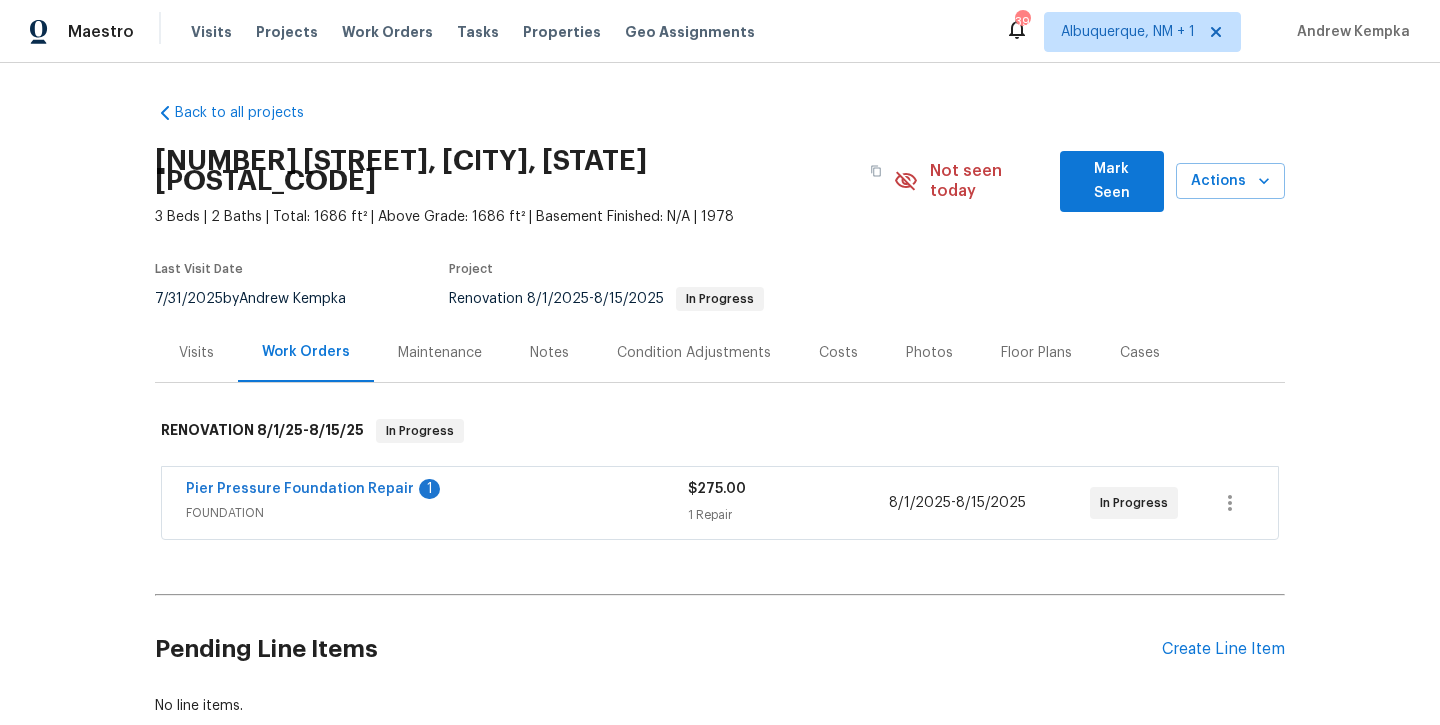 click on "Mark Seen" at bounding box center (1112, 181) 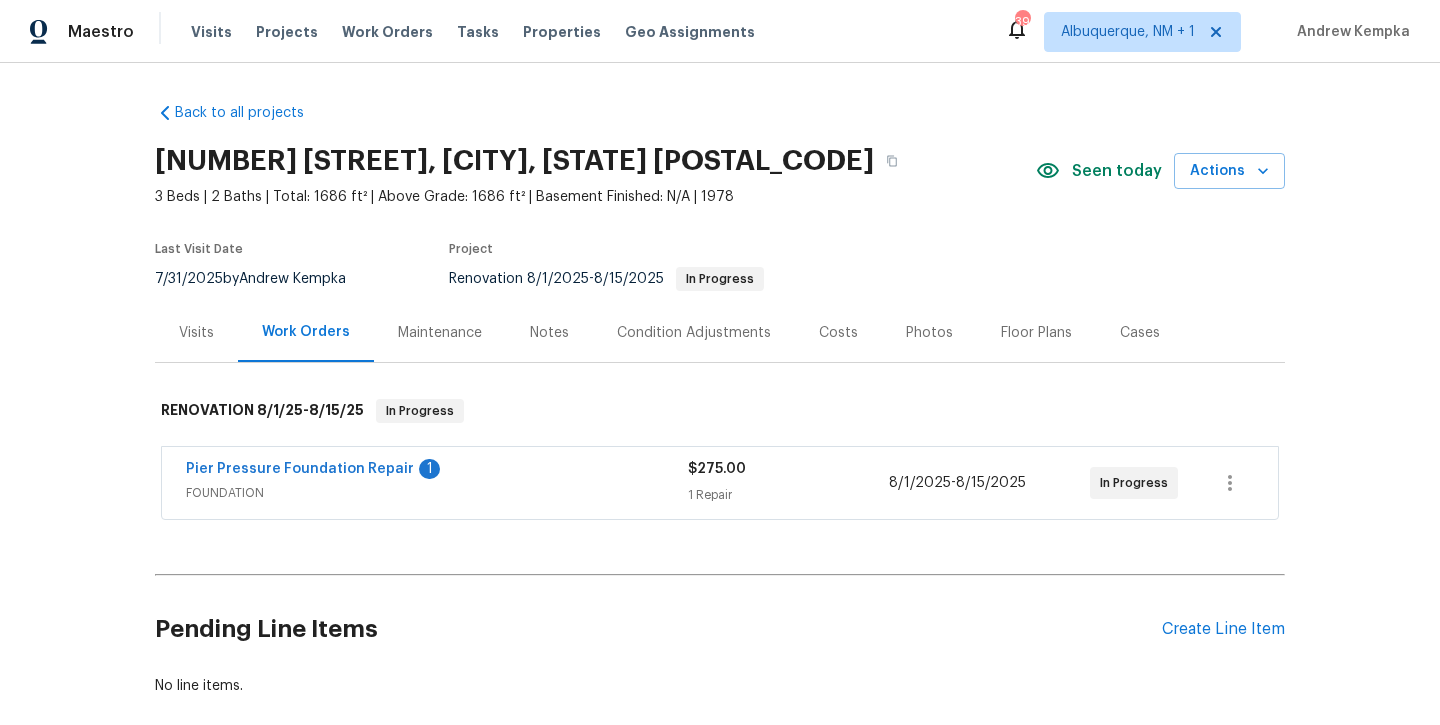 click on "Notes" at bounding box center (549, 333) 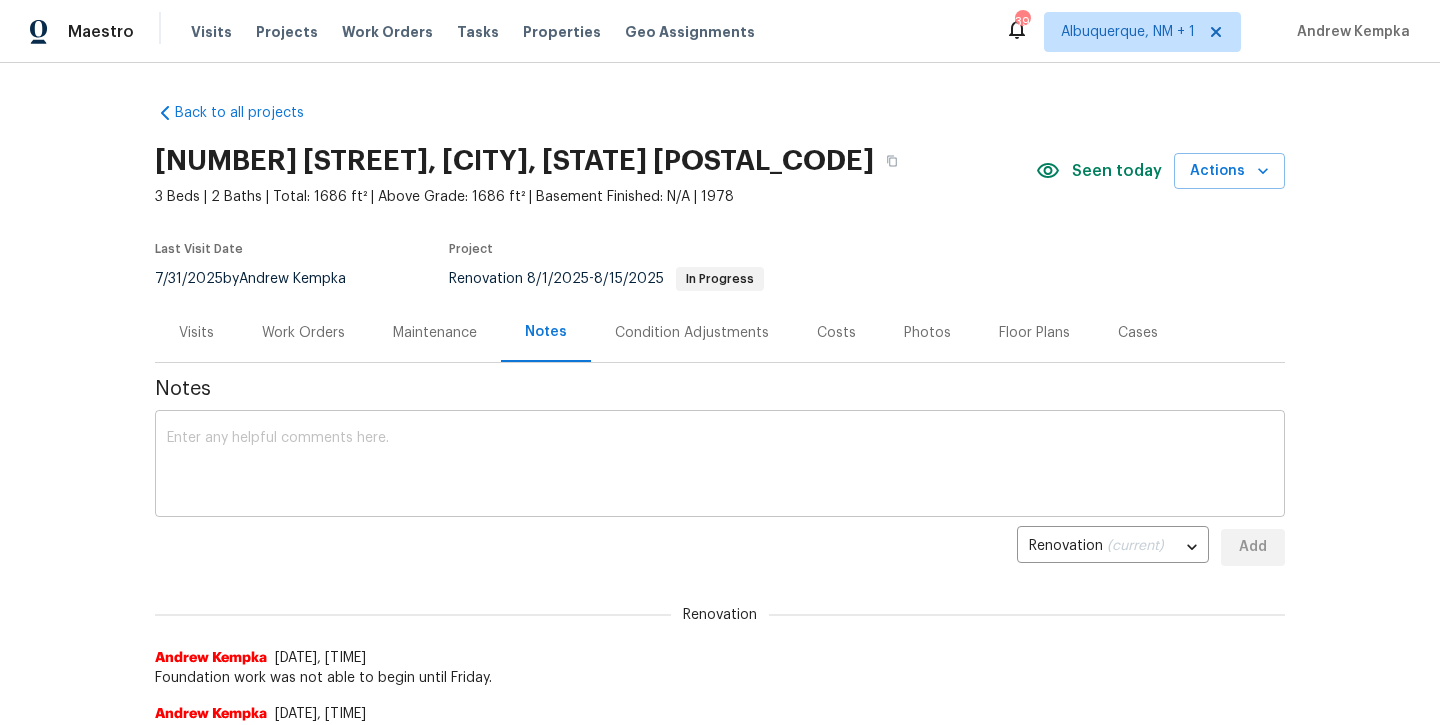 click on "x ​" at bounding box center (720, 466) 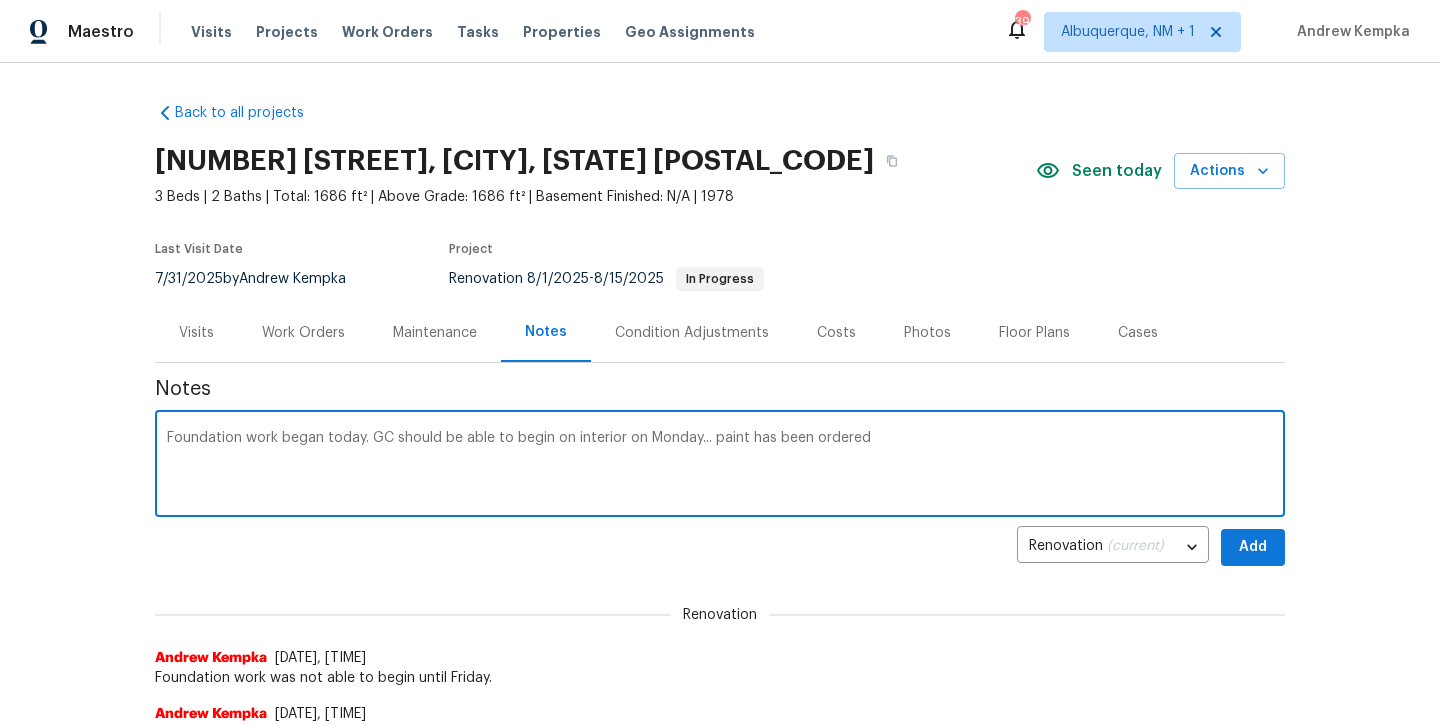 type on "Foundation work began today. GC should be able to begin on interior on Monday... paint has been ordered" 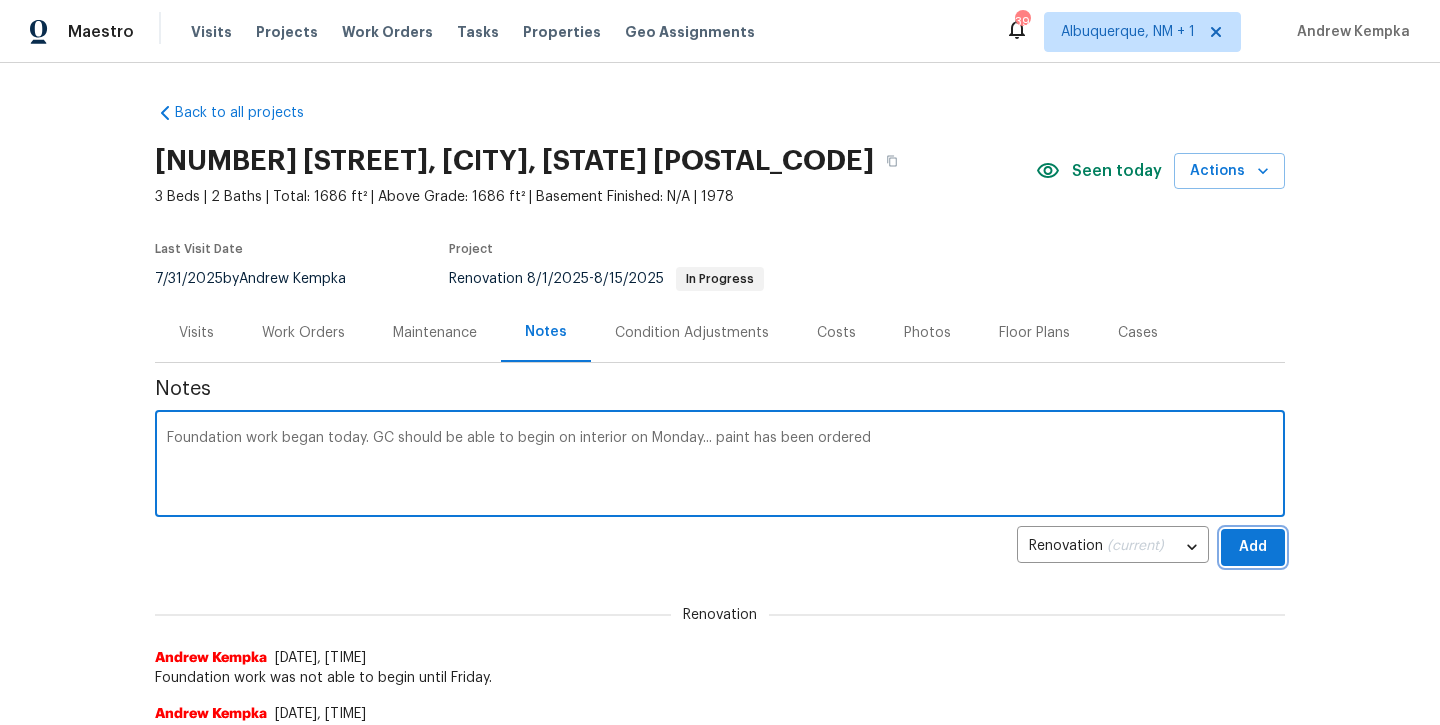 click on "Add" at bounding box center [1253, 547] 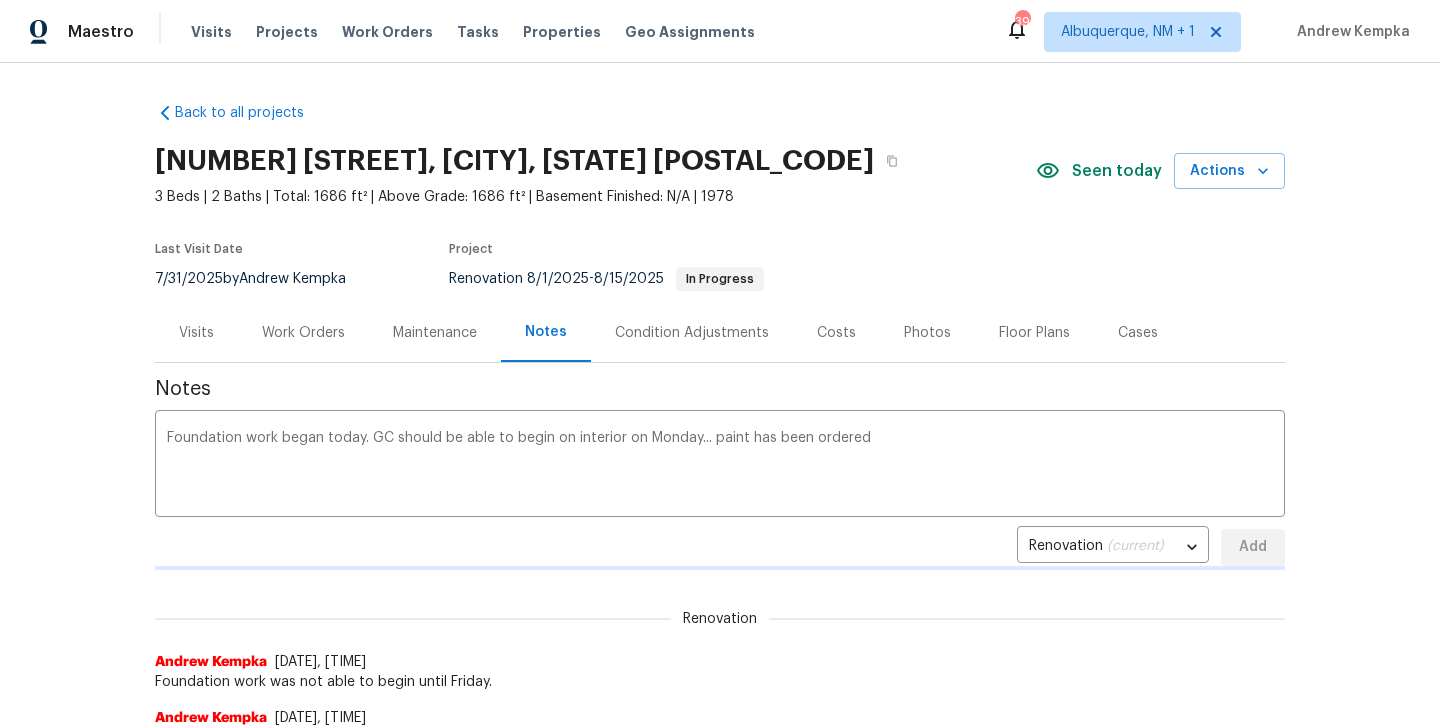 type 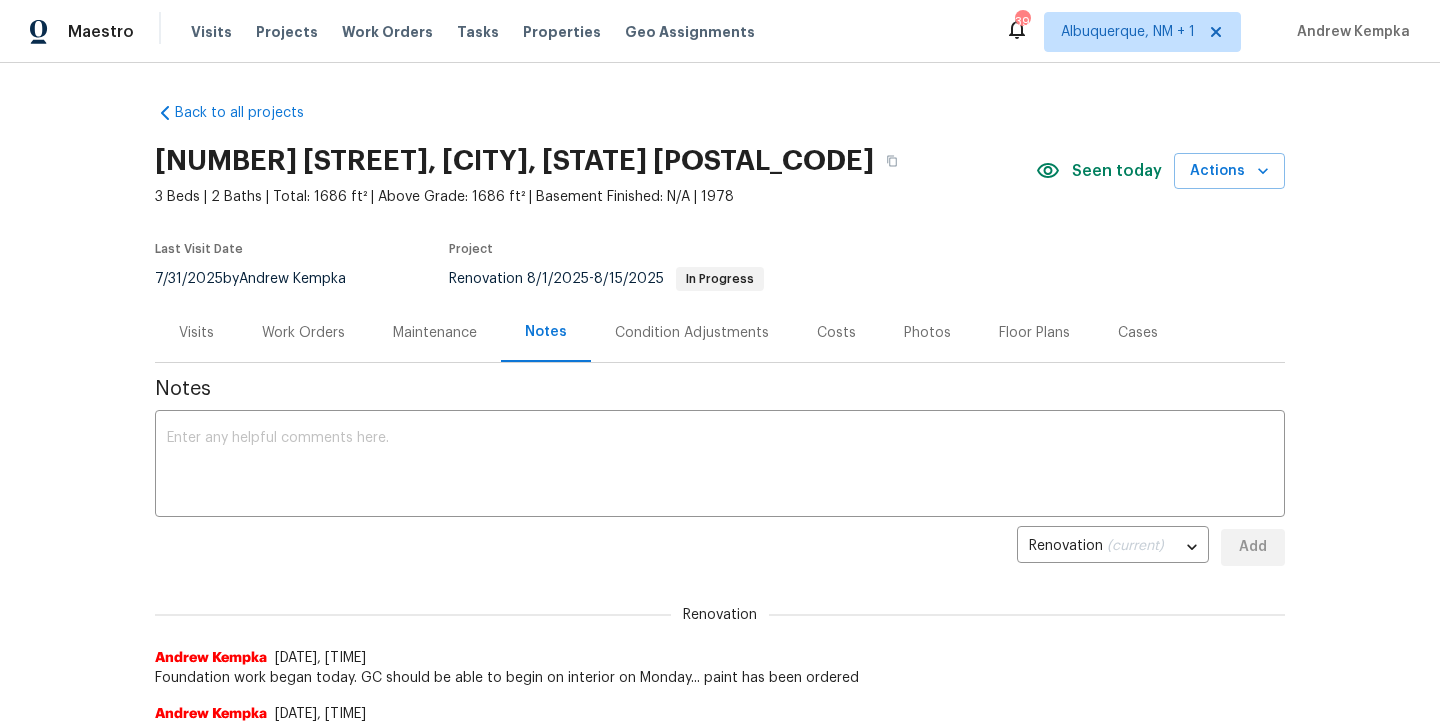 click on "Visits" at bounding box center (196, 333) 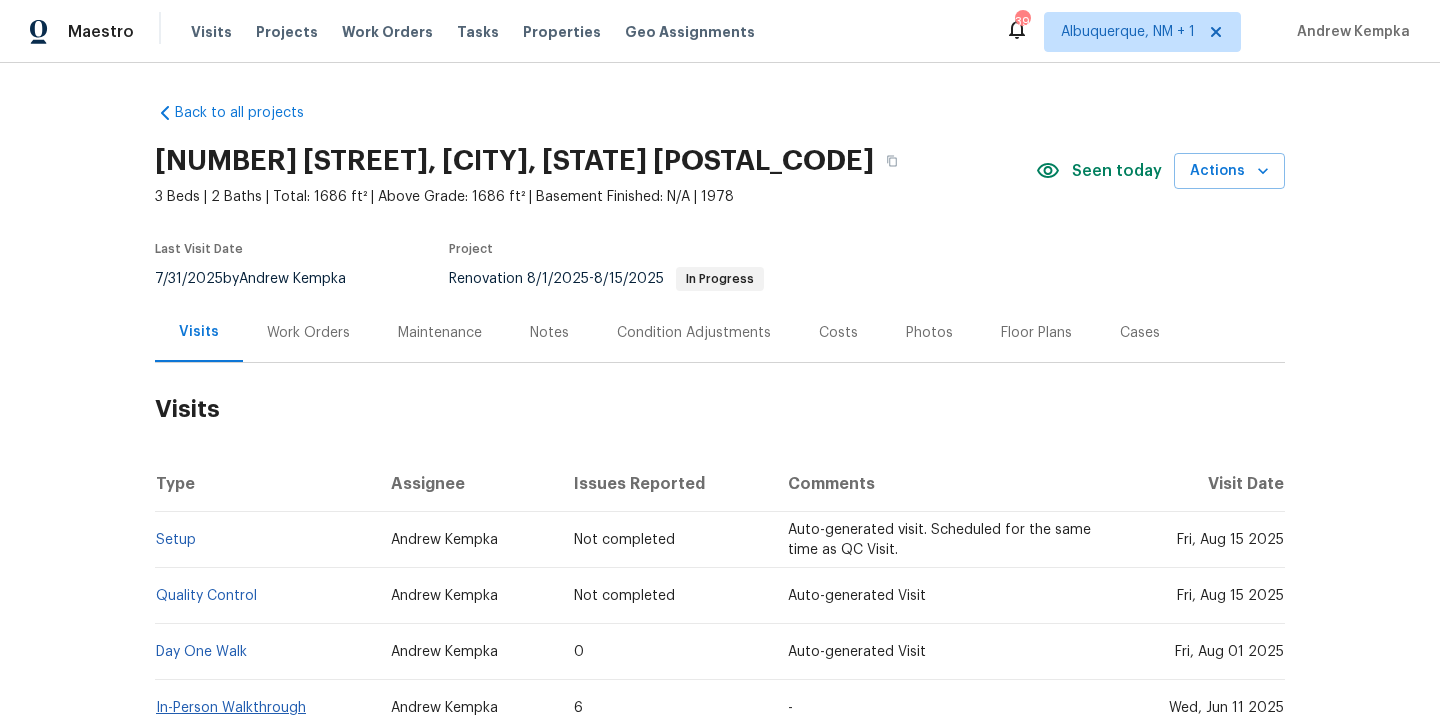 click on "In-Person Walkthrough" at bounding box center (231, 708) 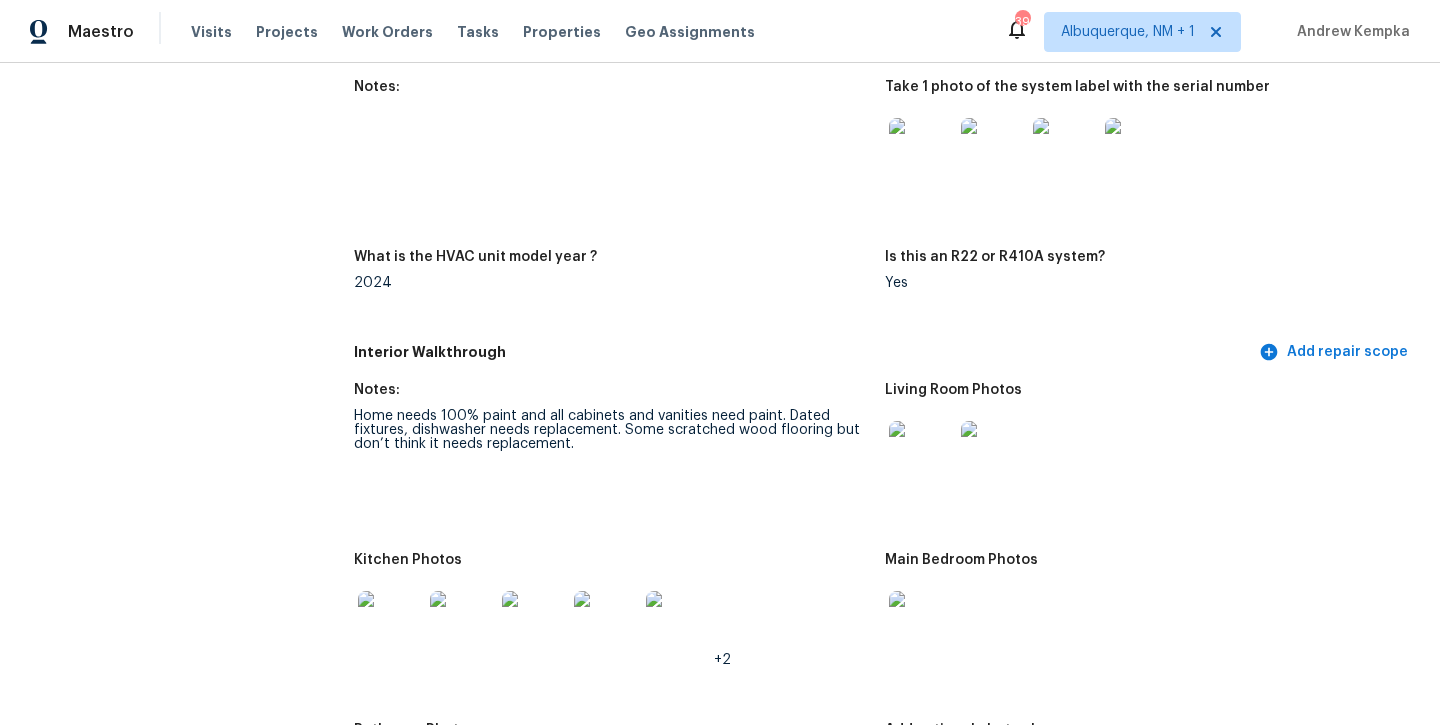 scroll, scrollTop: 1768, scrollLeft: 0, axis: vertical 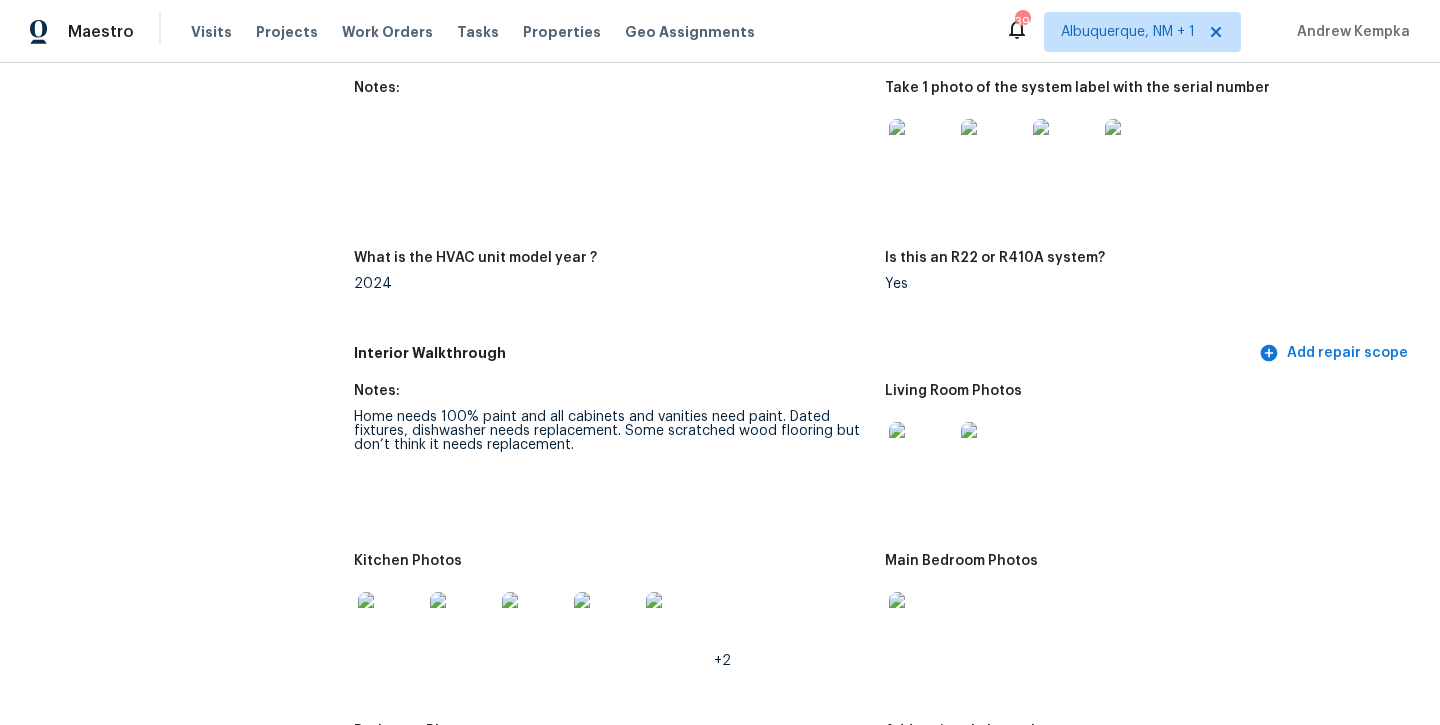 click at bounding box center (921, 454) 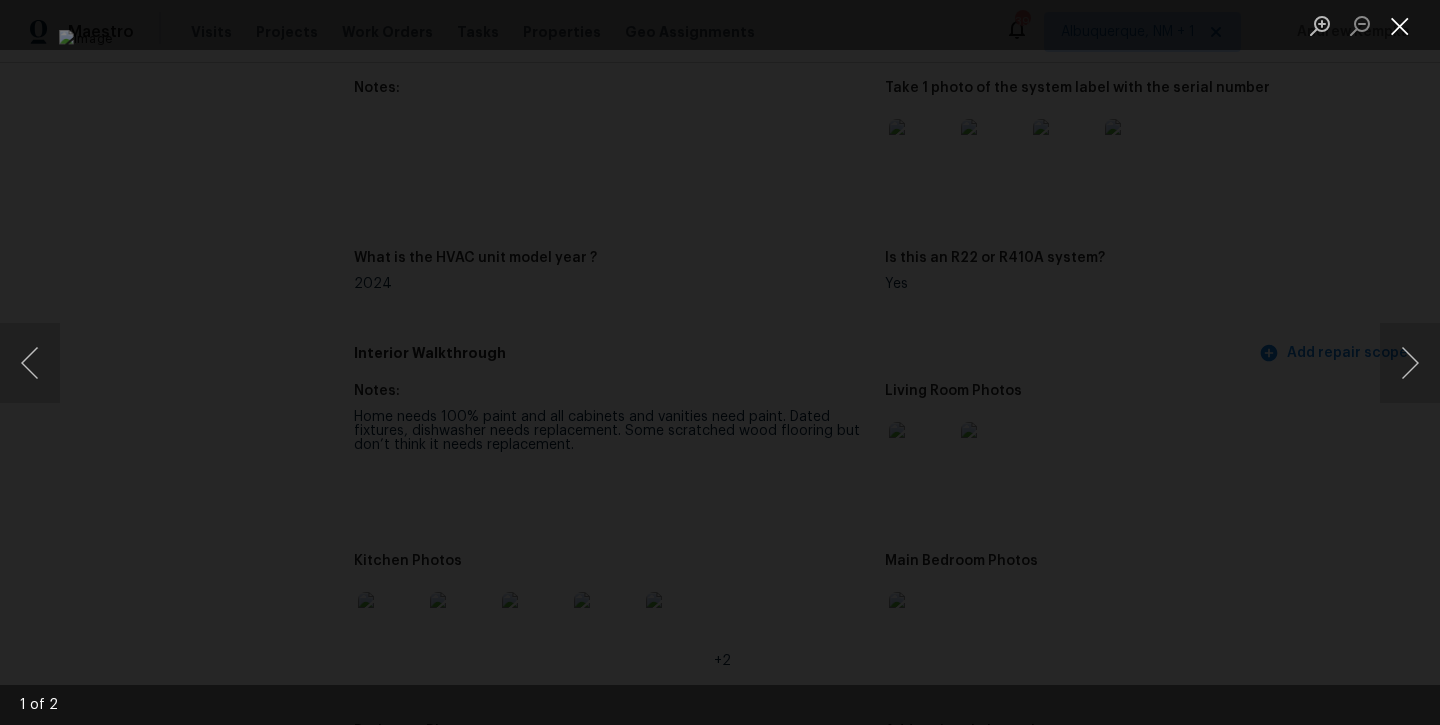 click at bounding box center [1400, 25] 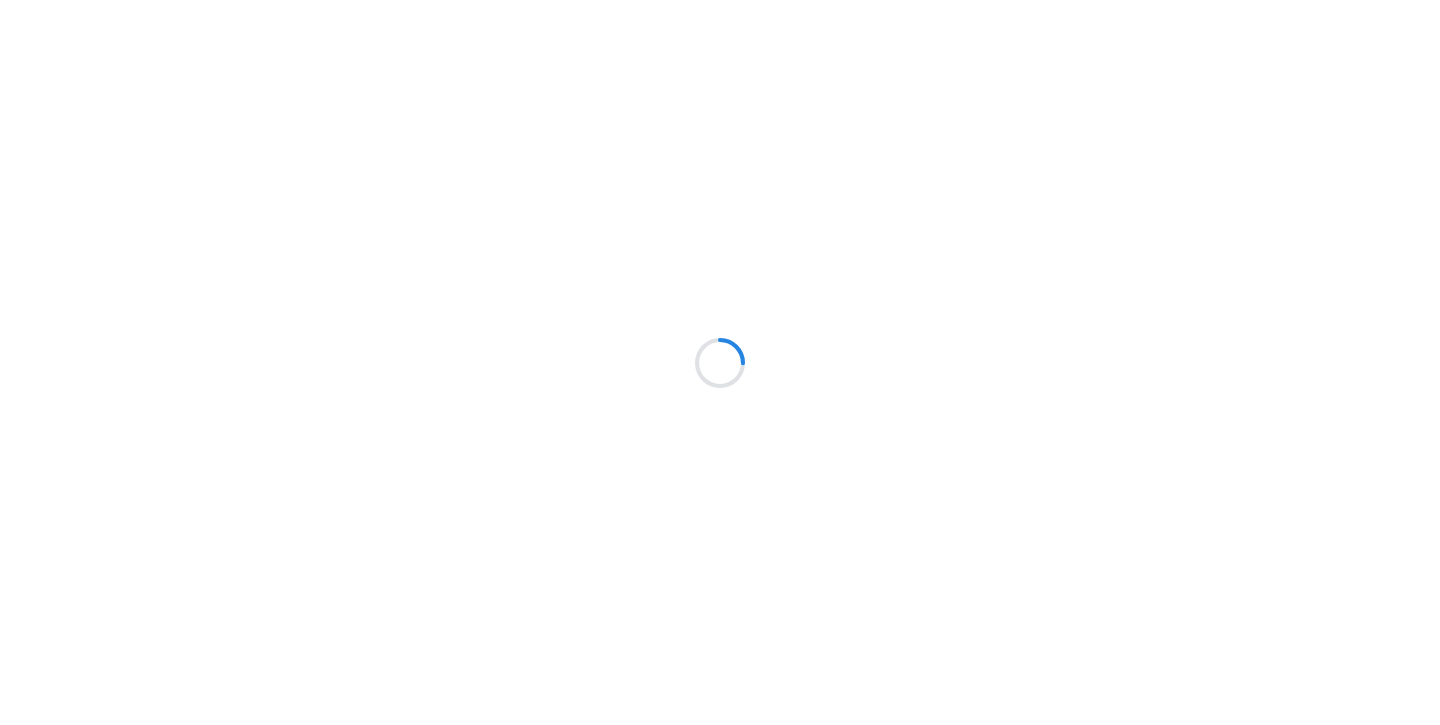 scroll, scrollTop: 0, scrollLeft: 0, axis: both 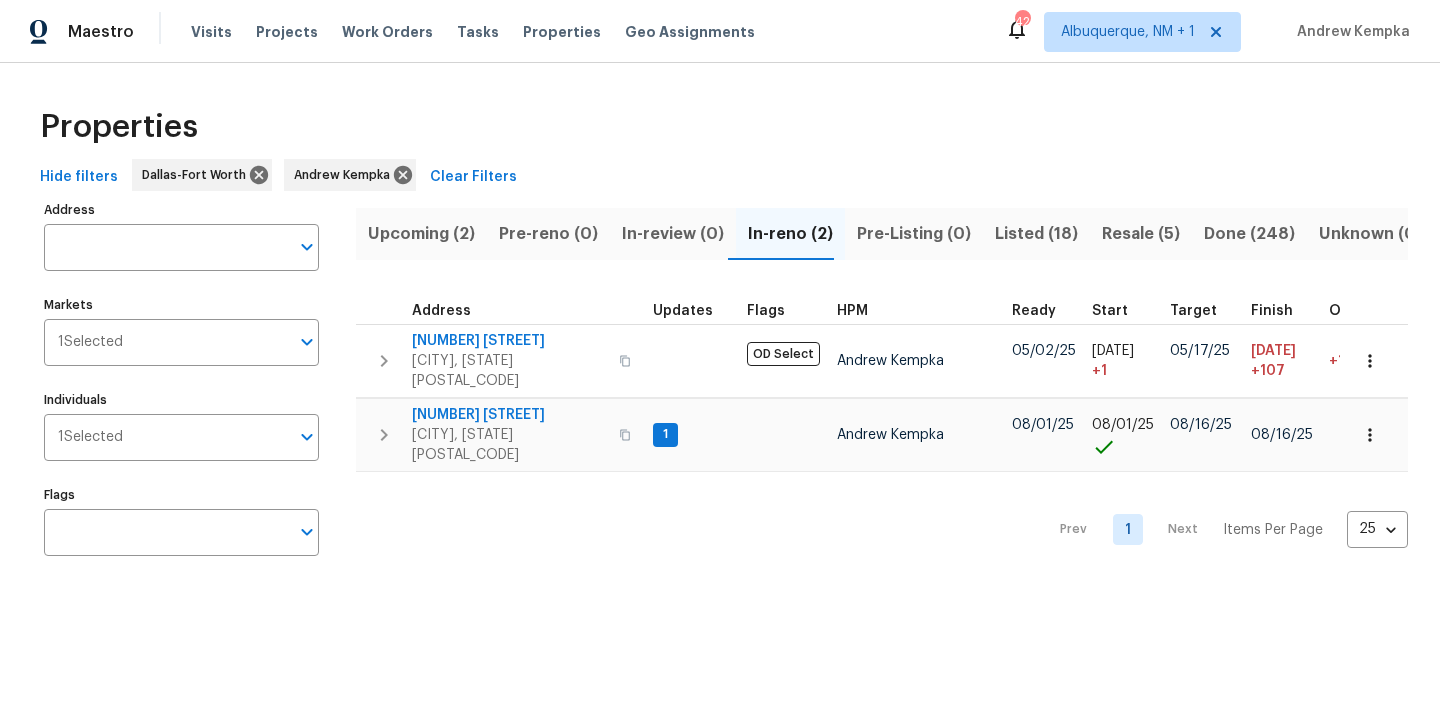click on "Upcoming (2)" at bounding box center [421, 234] 